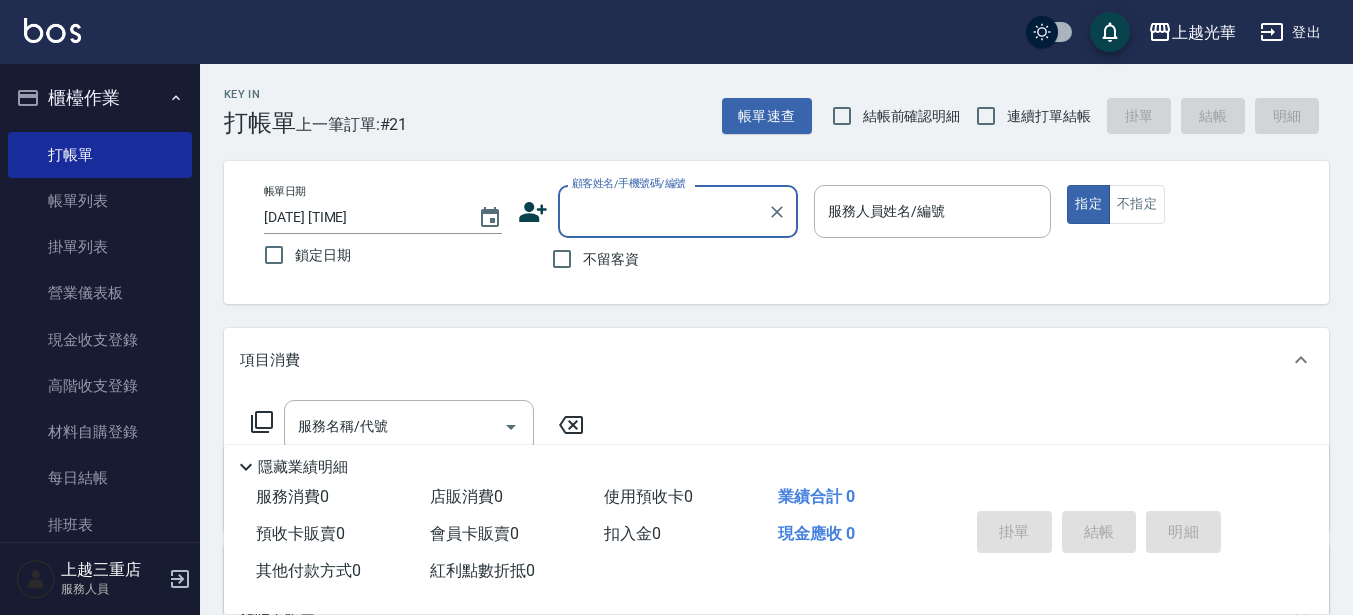 scroll, scrollTop: 0, scrollLeft: 0, axis: both 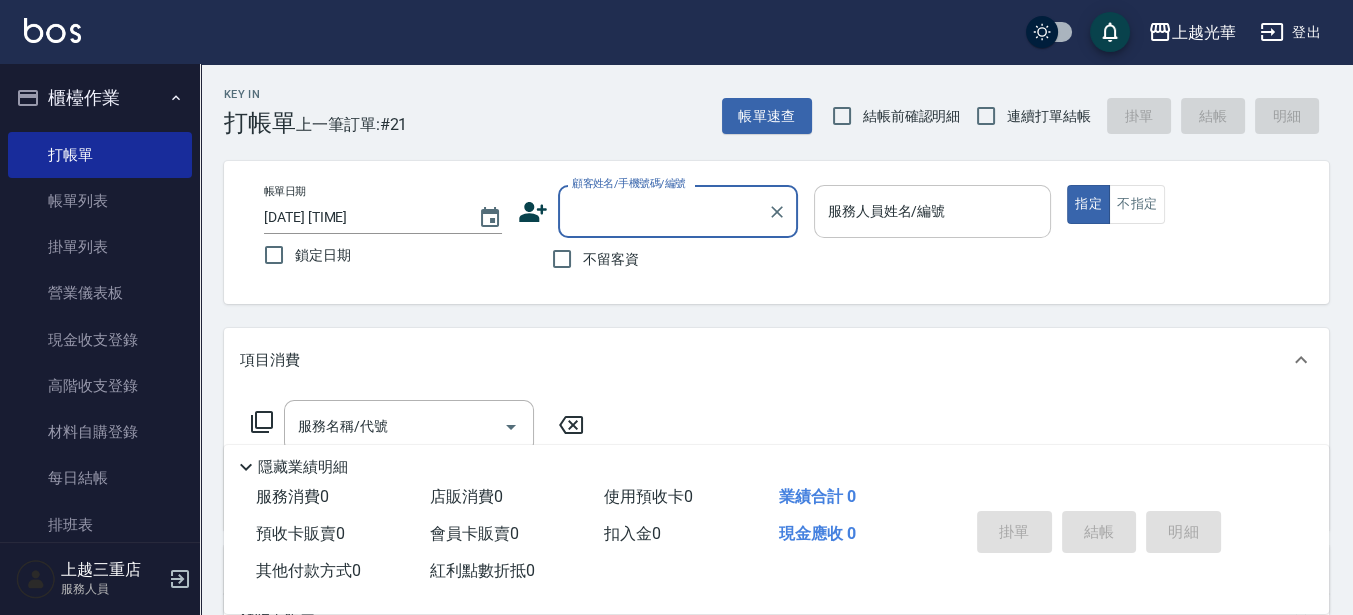 click on "服務人員姓名/編號" at bounding box center [933, 211] 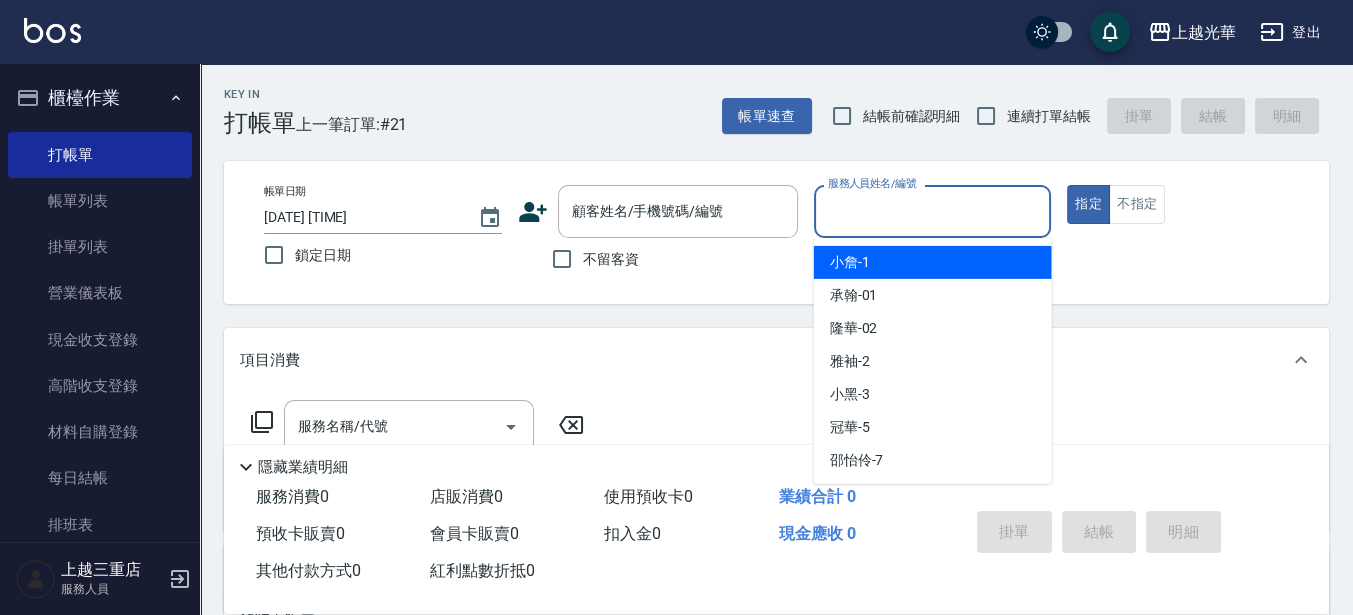 click on "[NAME] -1" at bounding box center (933, 262) 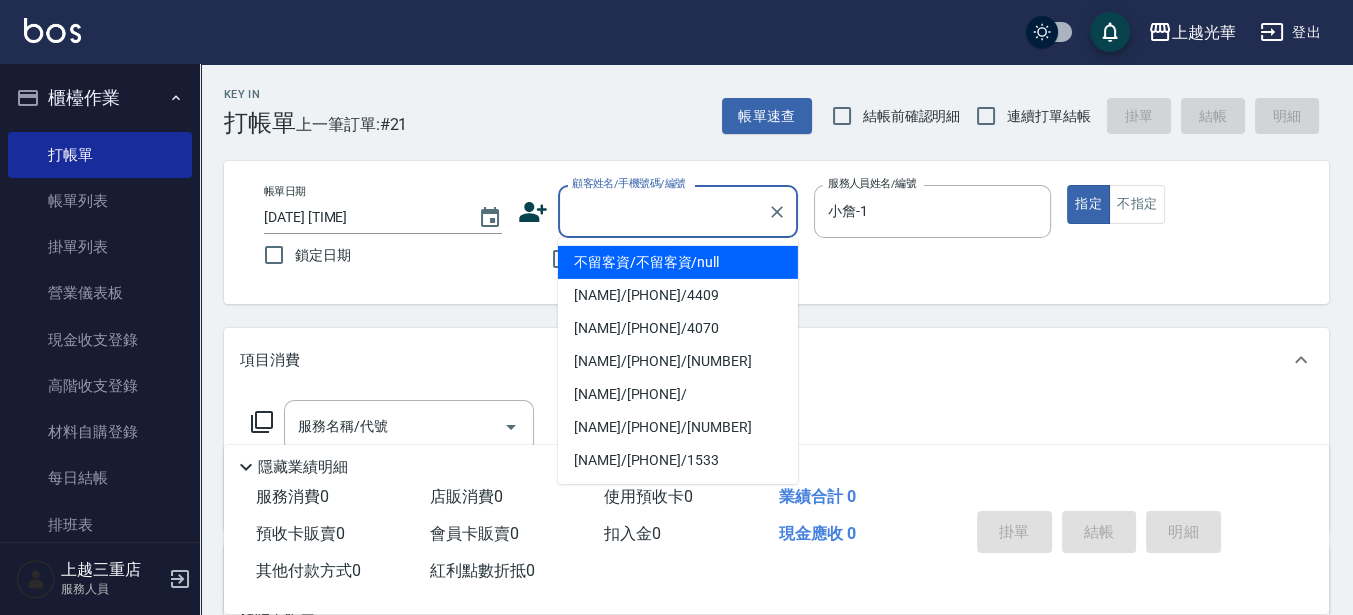 click on "顧客姓名/手機號碼/編號" at bounding box center [663, 211] 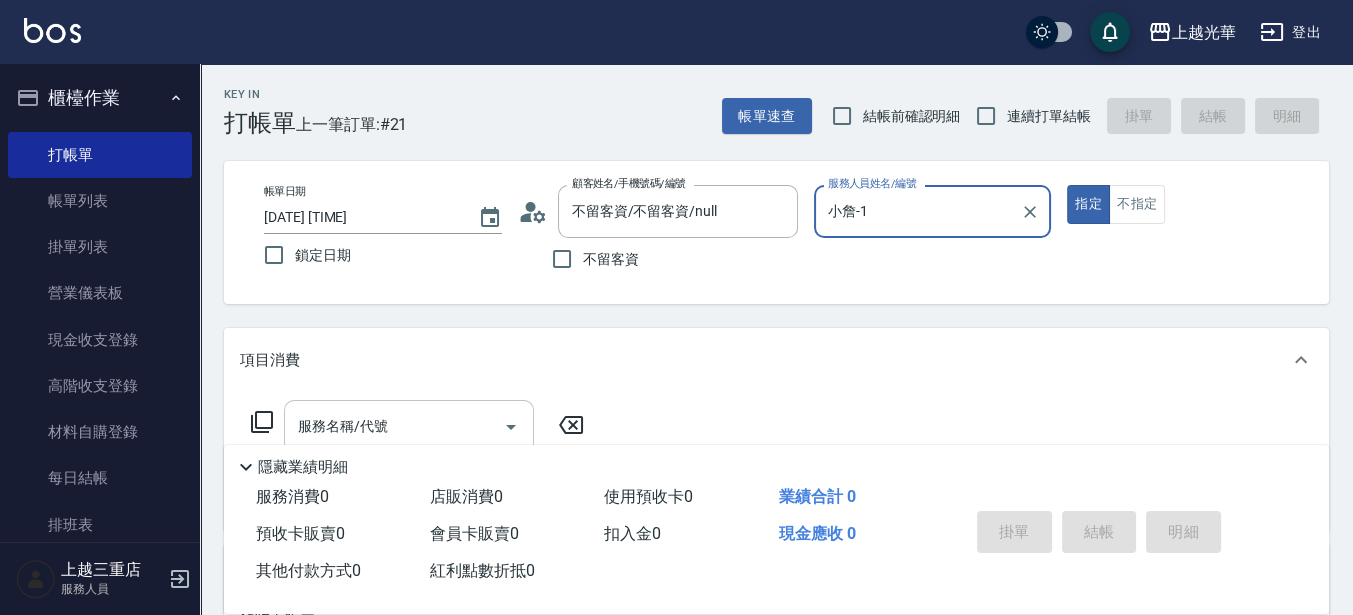 click on "服務名稱/代號" at bounding box center (394, 426) 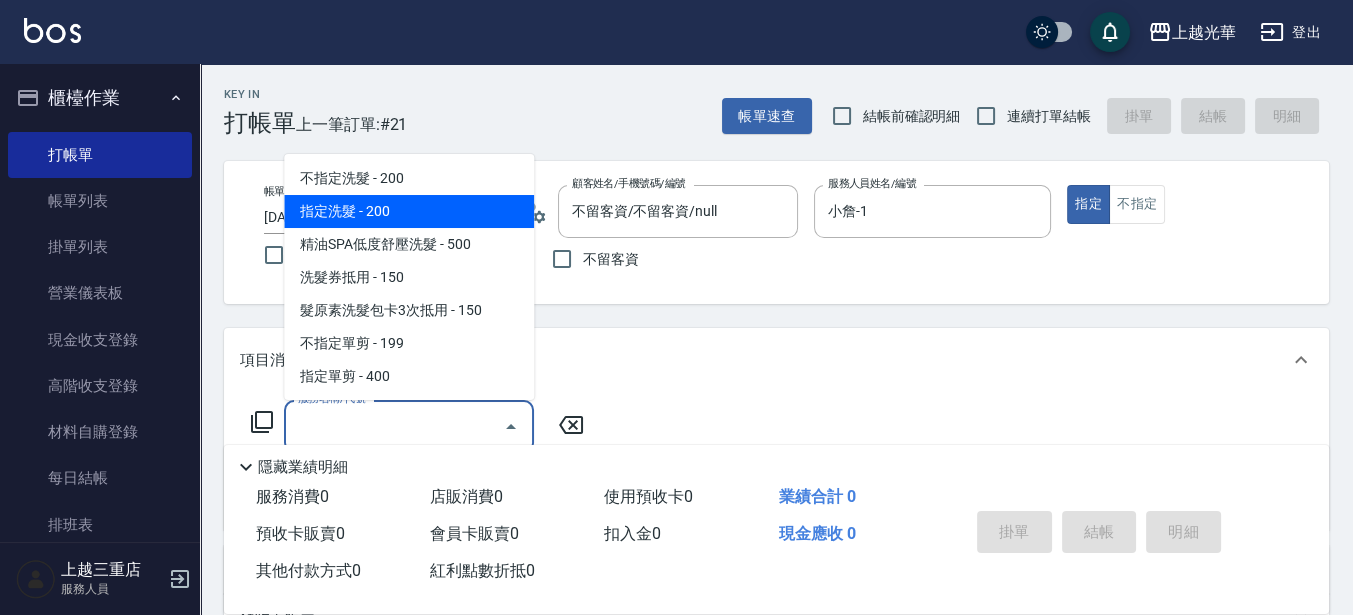 click on "指定洗髮 - 200" at bounding box center (409, 211) 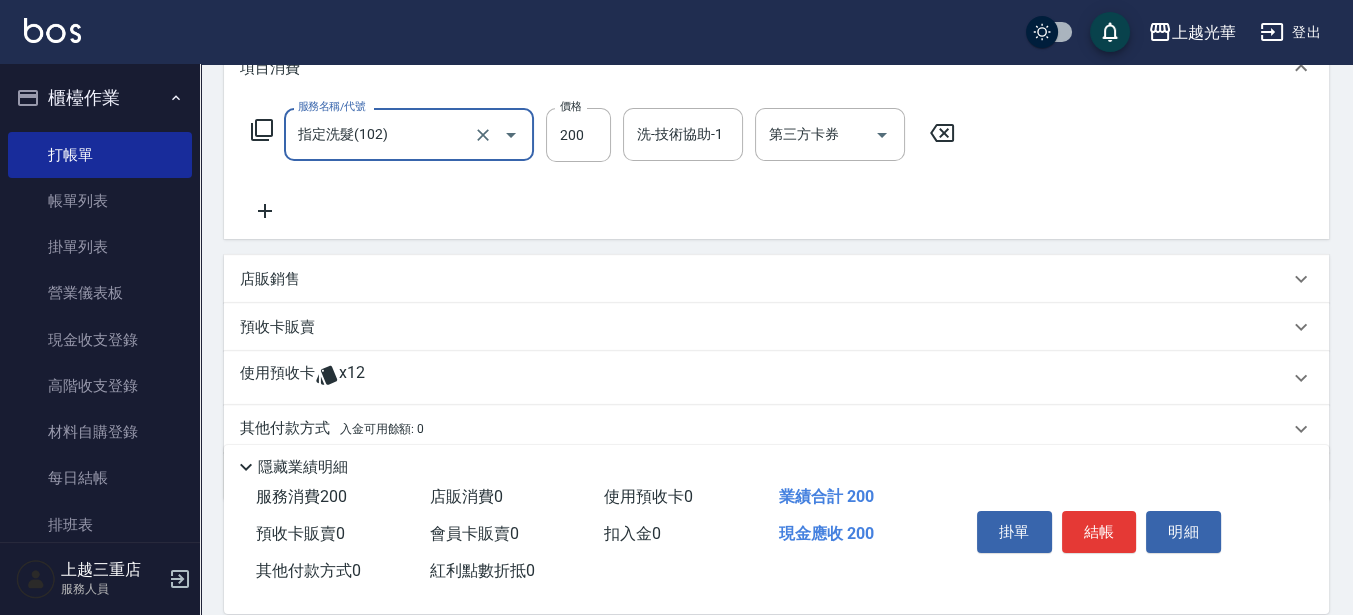 scroll, scrollTop: 241, scrollLeft: 0, axis: vertical 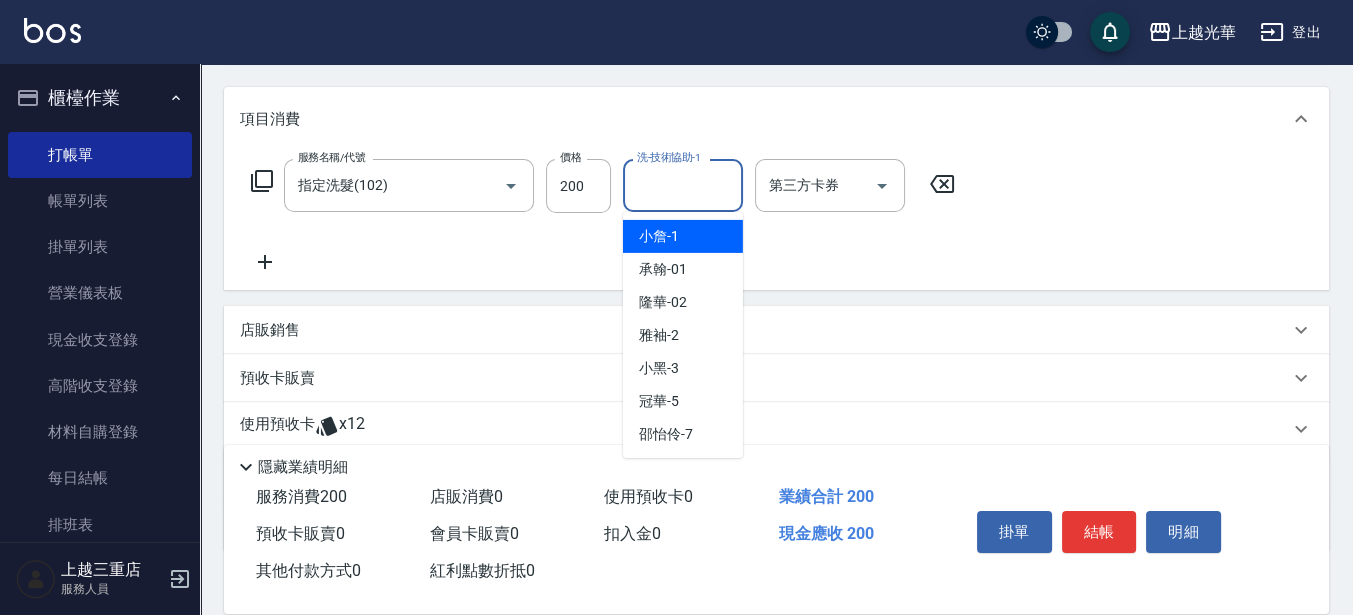 click on "洗-技術協助-1" at bounding box center [683, 185] 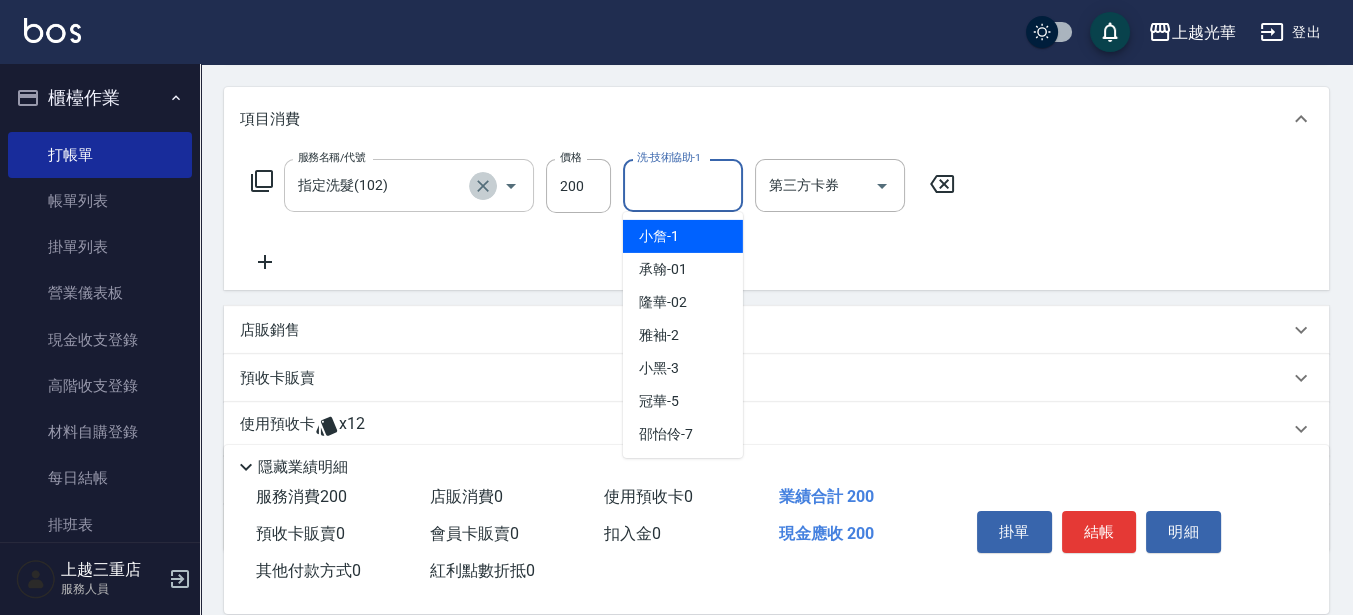 click 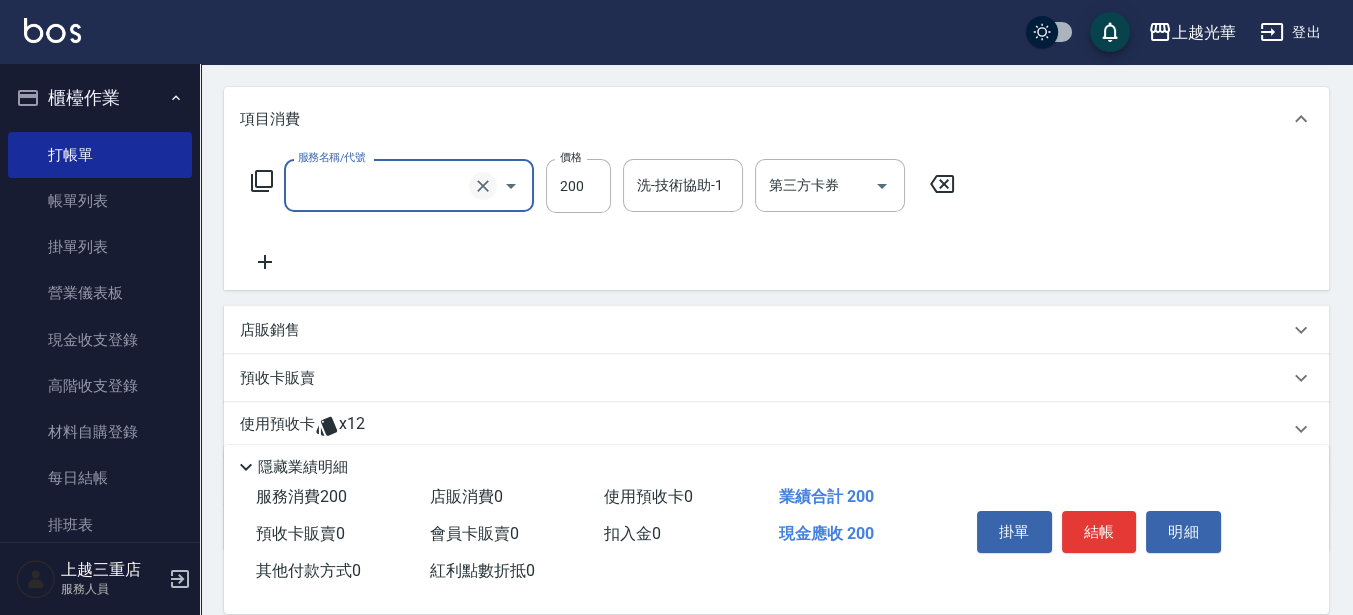 click at bounding box center (483, 186) 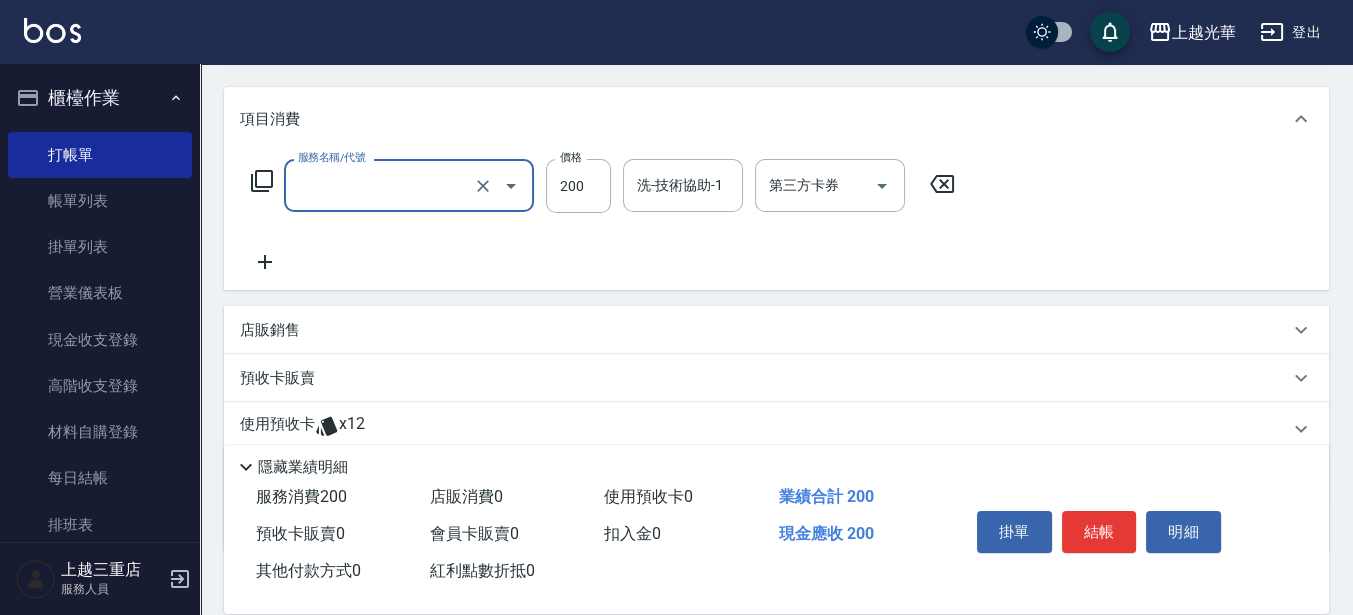 click 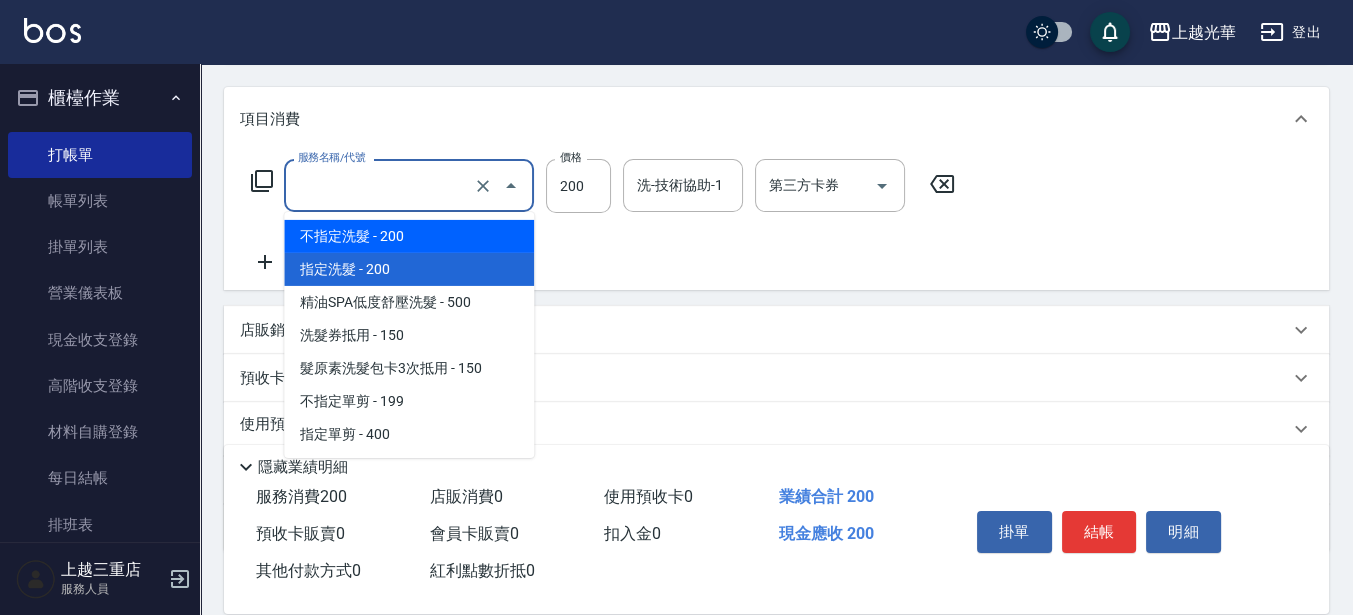 click on "不指定洗髮 - 200" at bounding box center [409, 236] 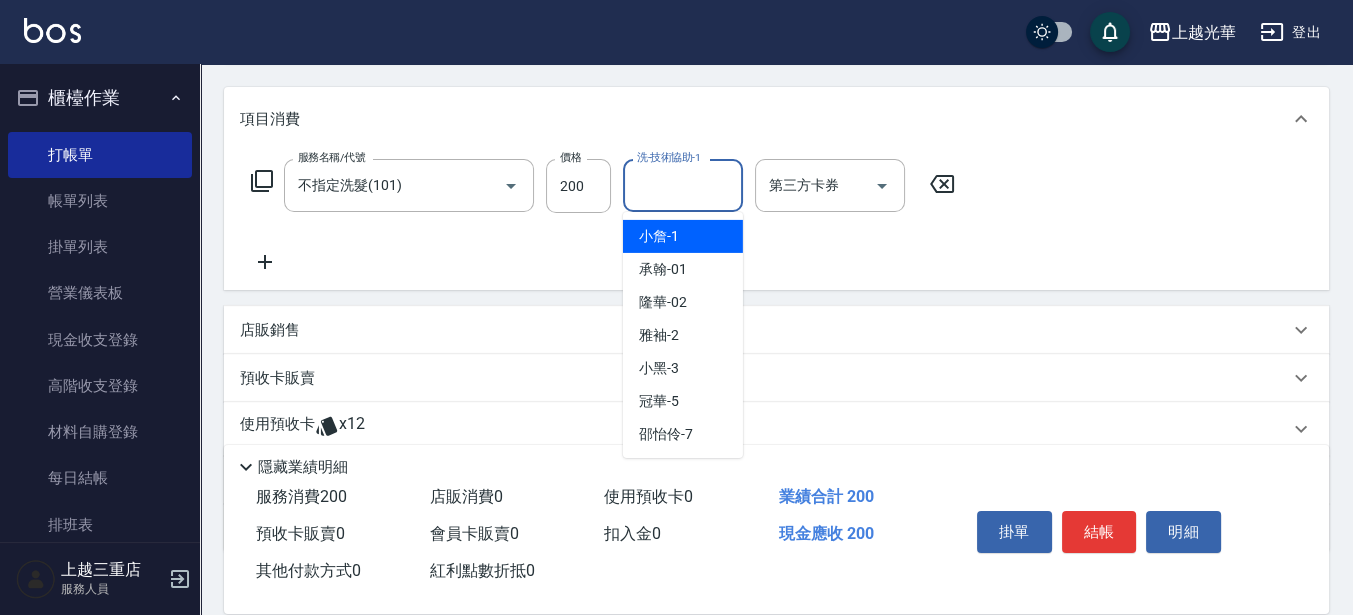 click on "洗-技術協助-1" at bounding box center [683, 185] 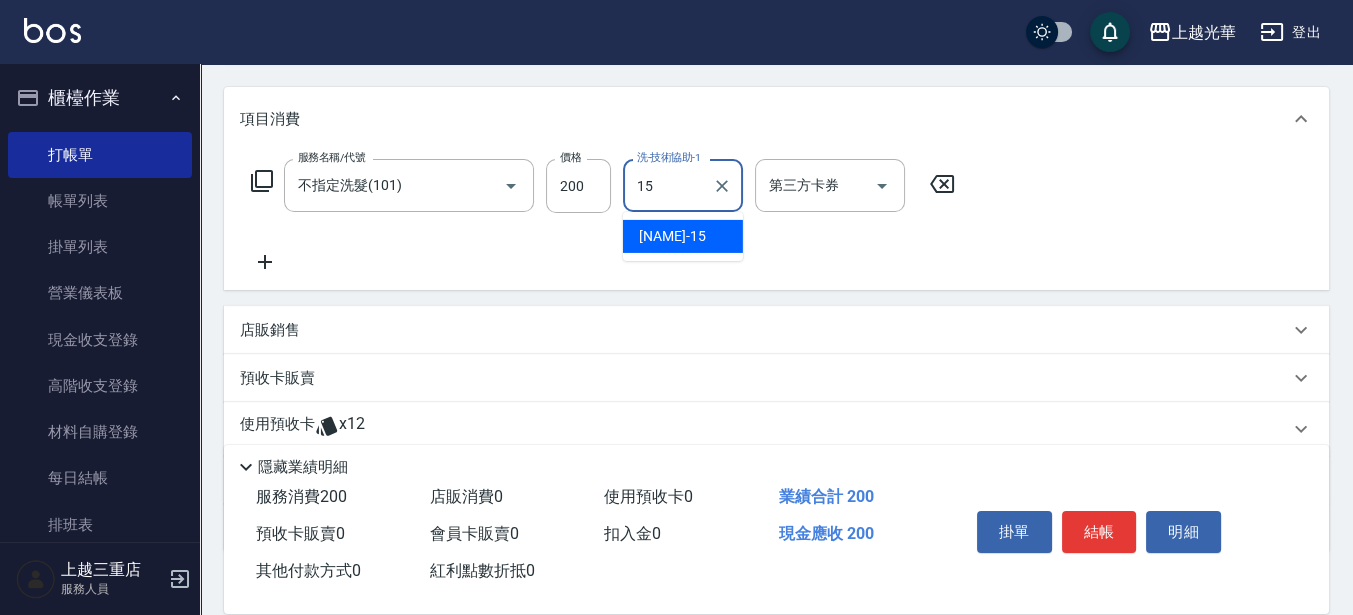 click on "[NAME] -[NUMBER]" at bounding box center [683, 236] 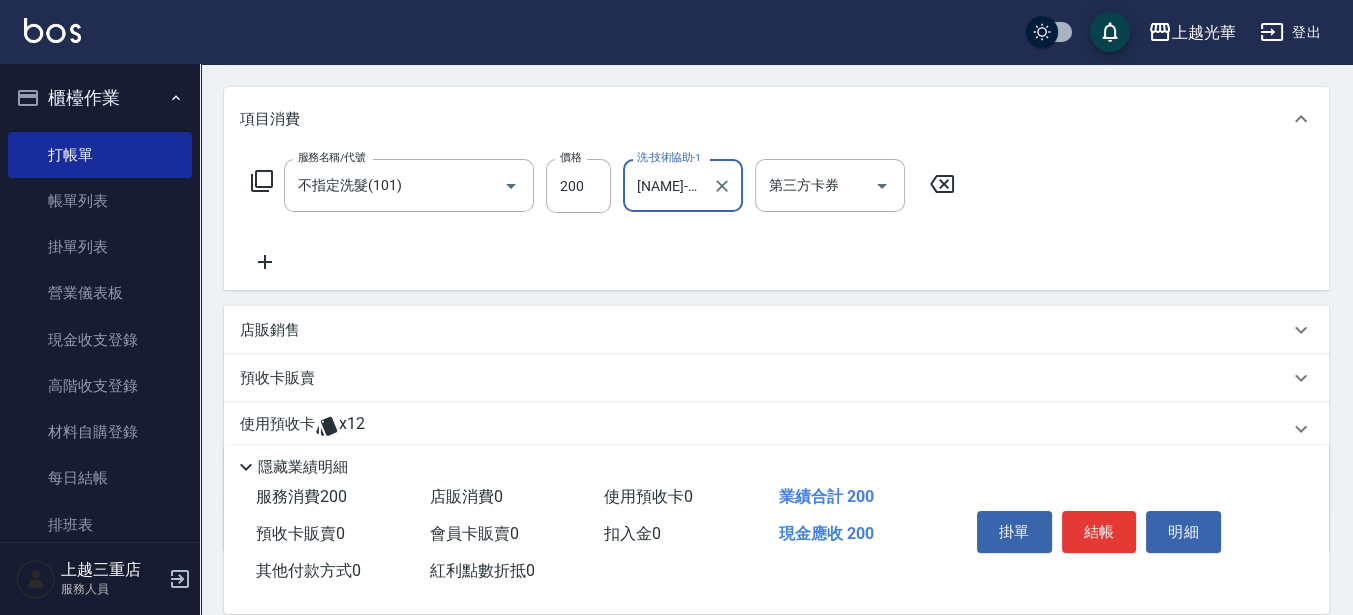 type on "[NAME]-[NUMBER]" 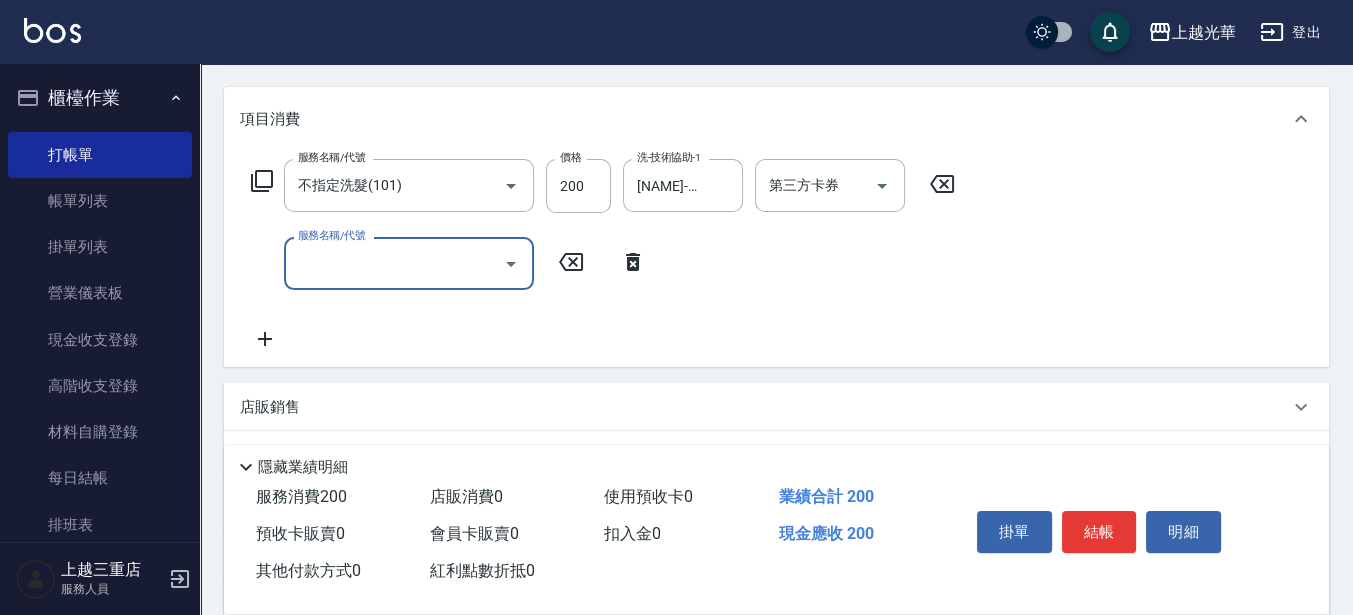 click on "服務名稱/代號" at bounding box center [394, 263] 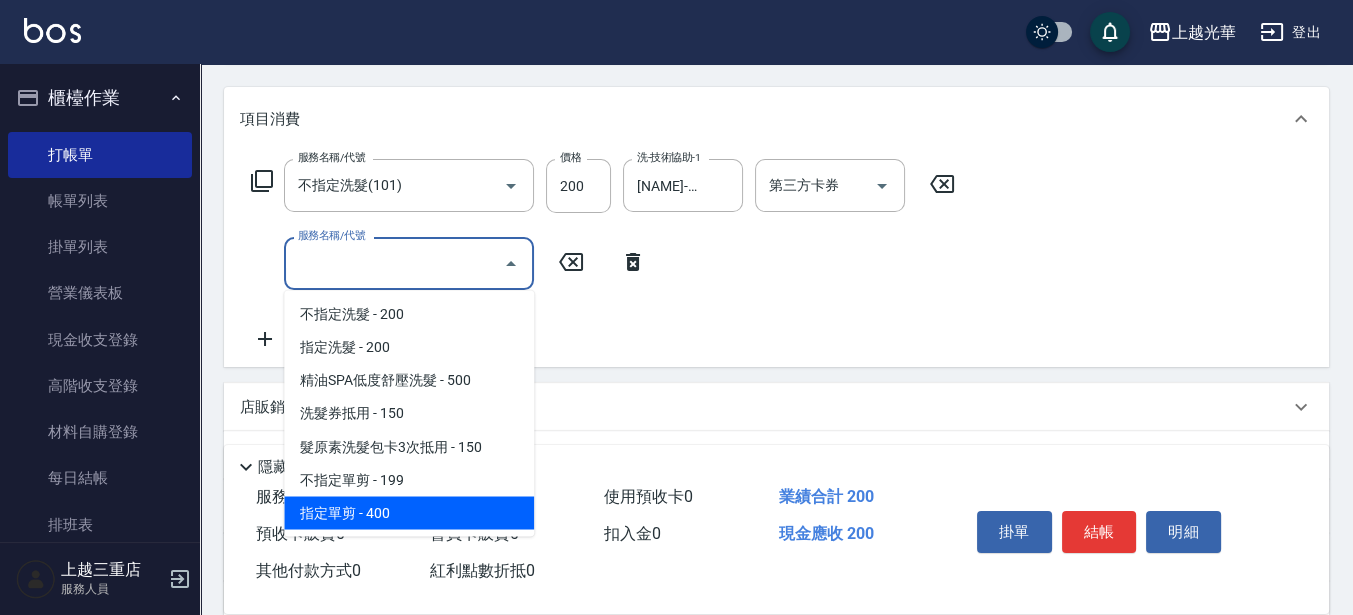 click on "指定單剪 - 400" at bounding box center (409, 512) 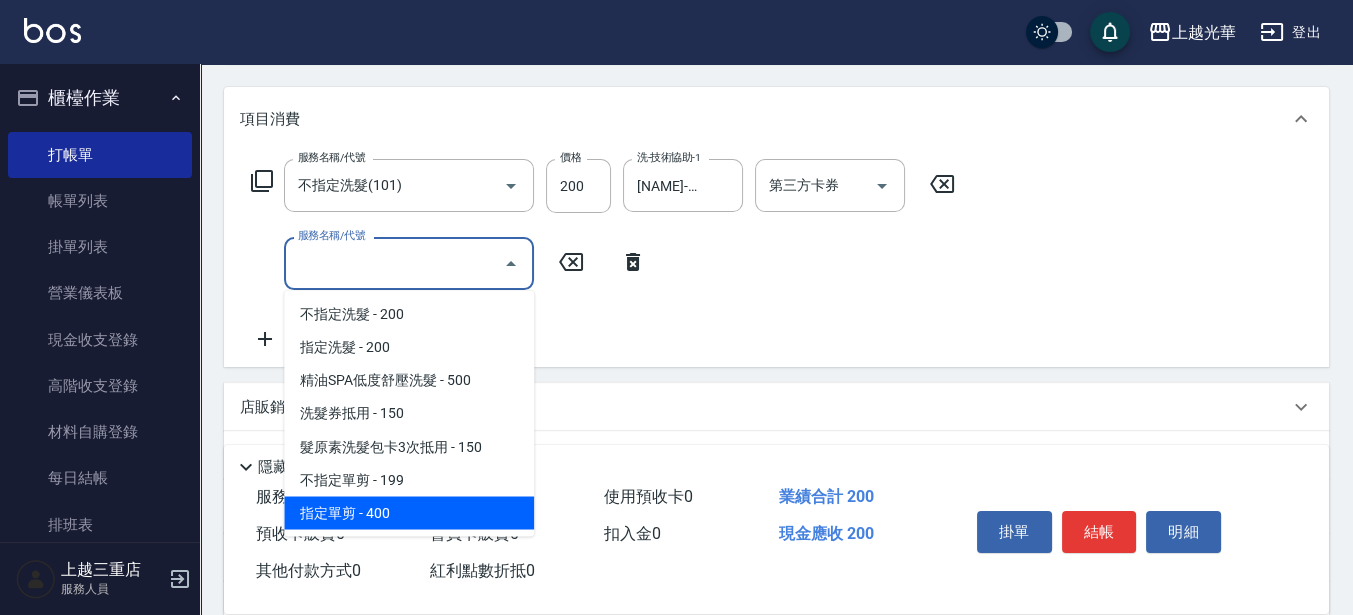 type on "指定單剪(203)" 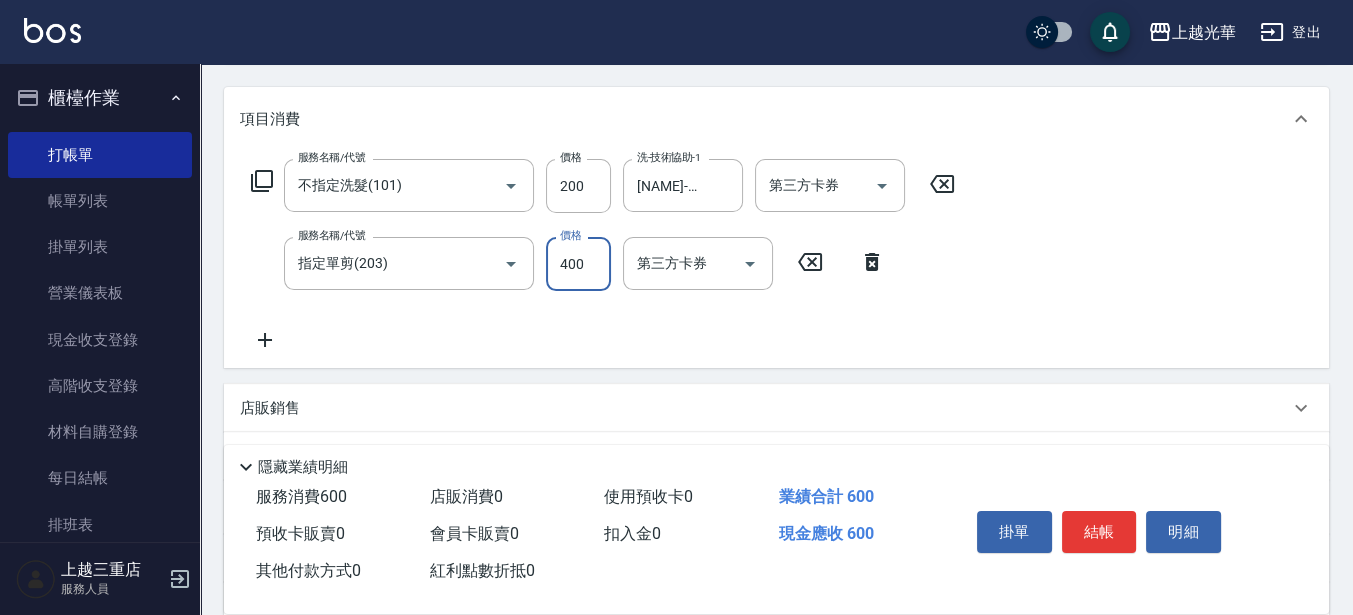 click on "400" at bounding box center (578, 264) 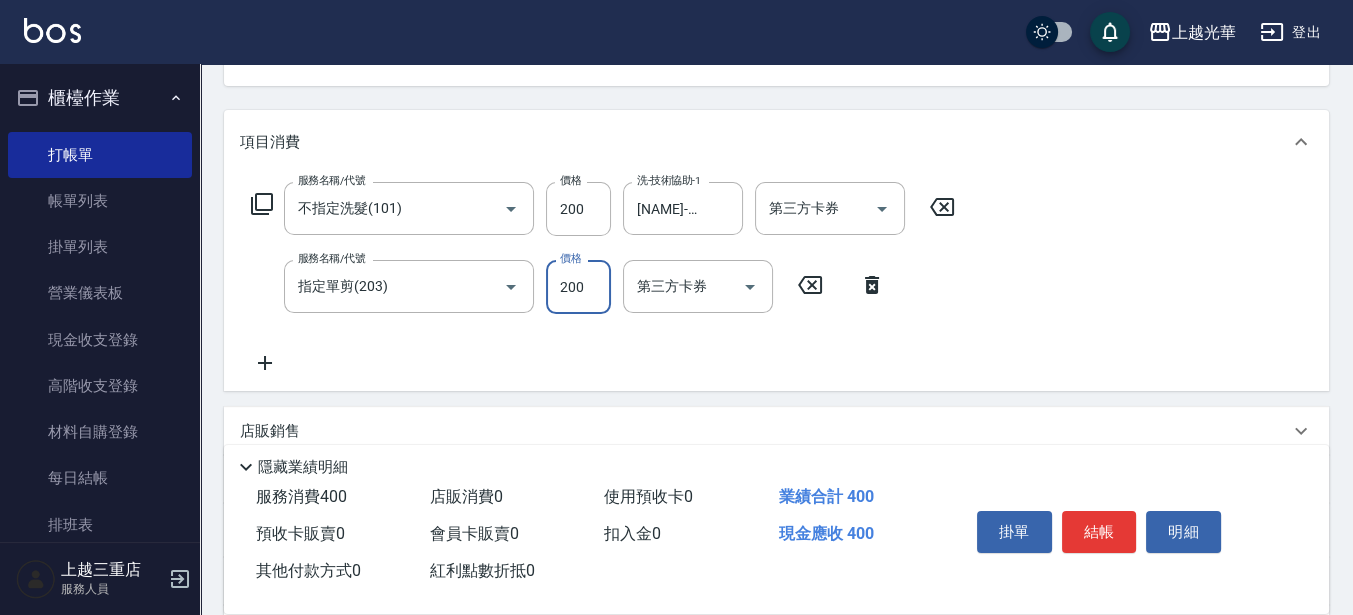 scroll, scrollTop: 250, scrollLeft: 0, axis: vertical 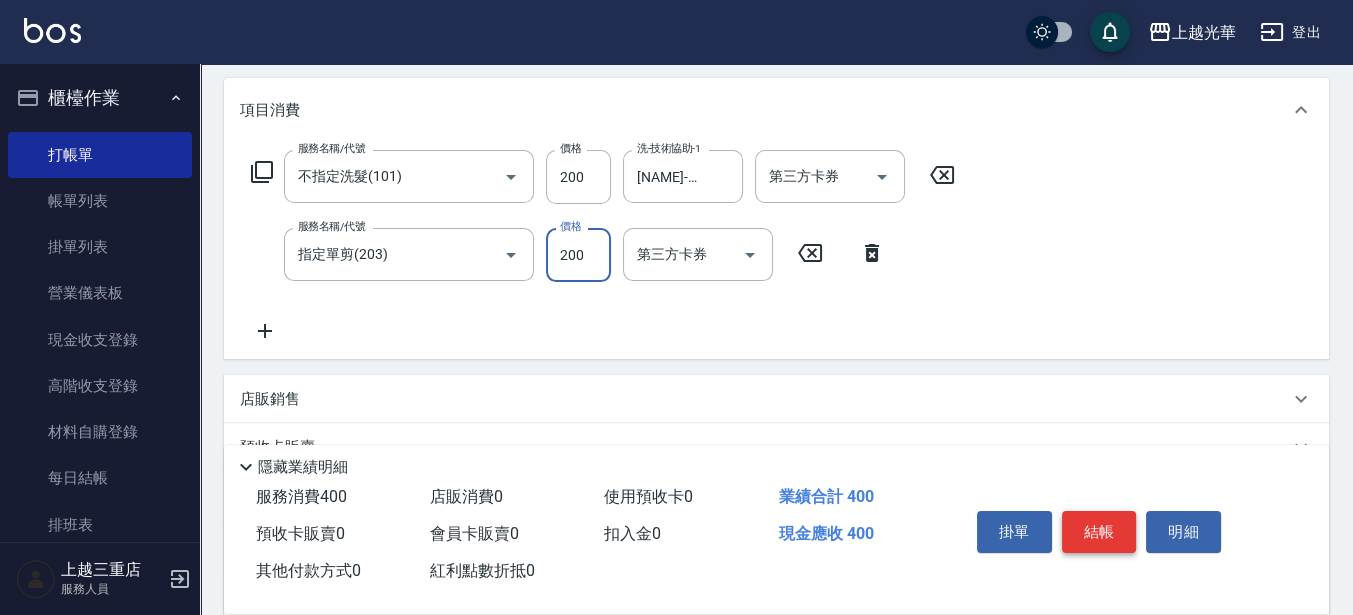type on "200" 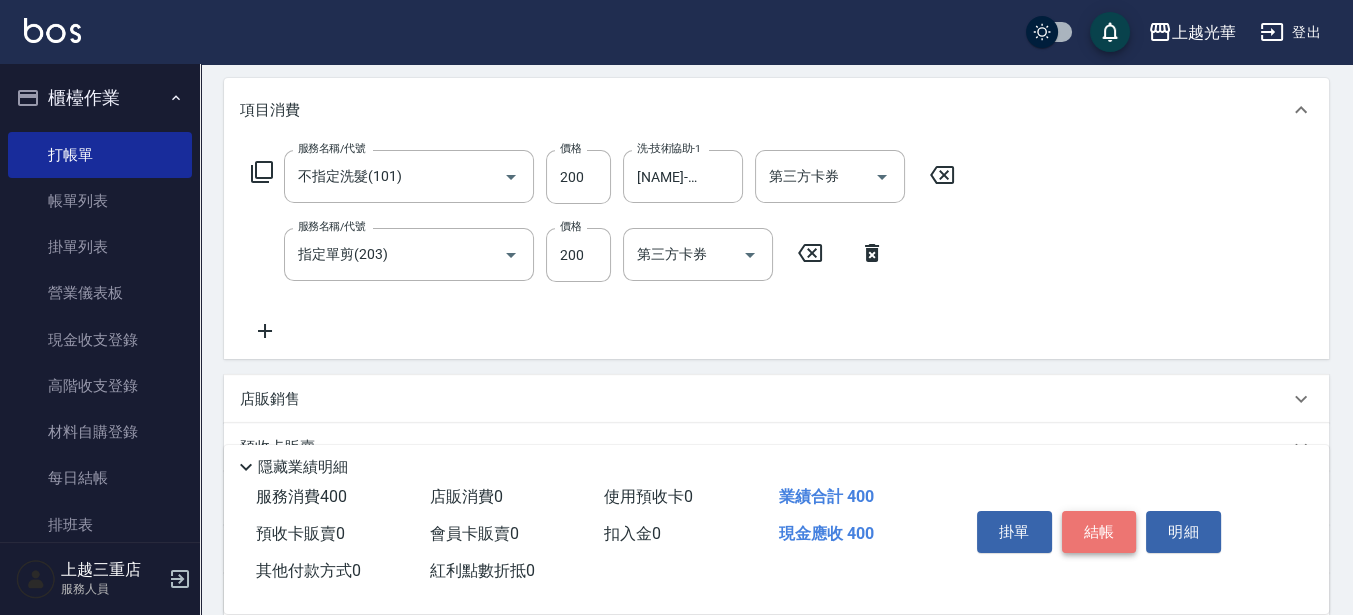 click on "結帳" at bounding box center [1099, 532] 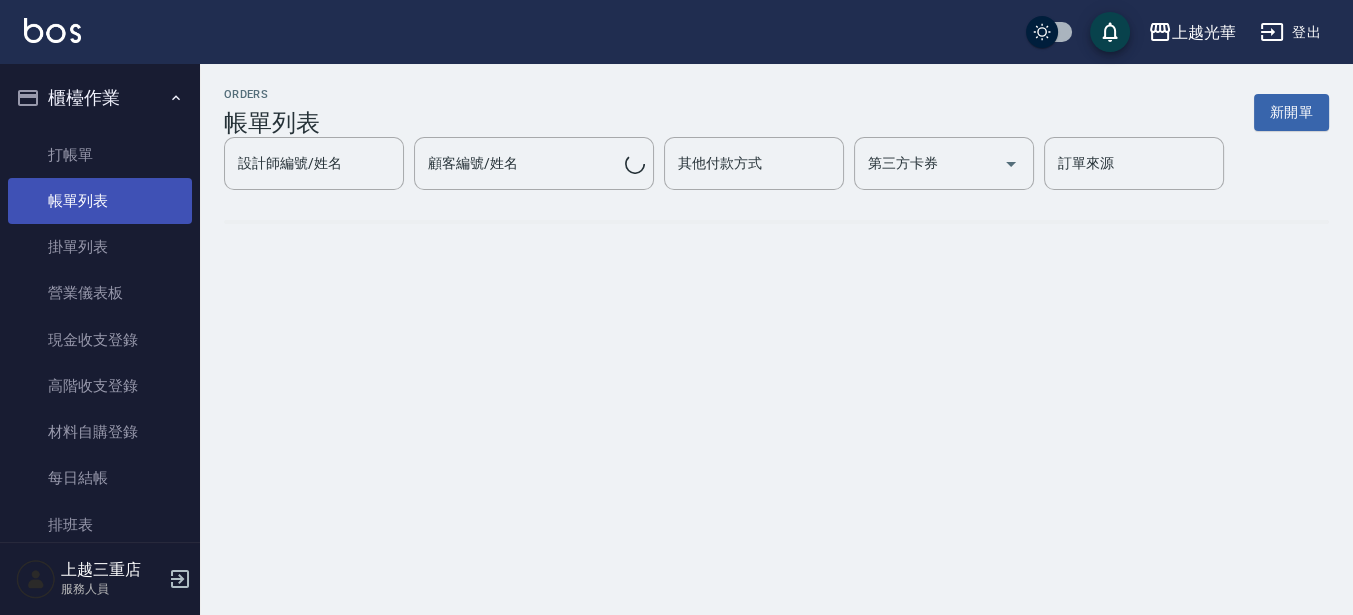 scroll, scrollTop: 0, scrollLeft: 0, axis: both 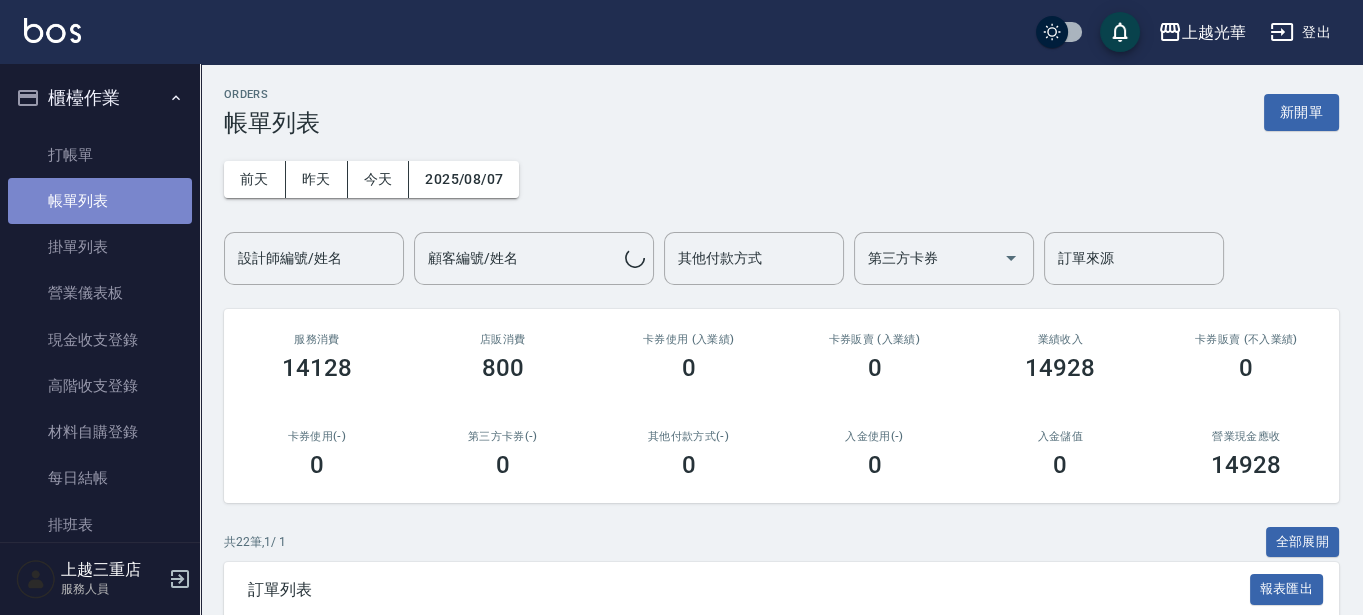 click on "帳單列表" at bounding box center [100, 201] 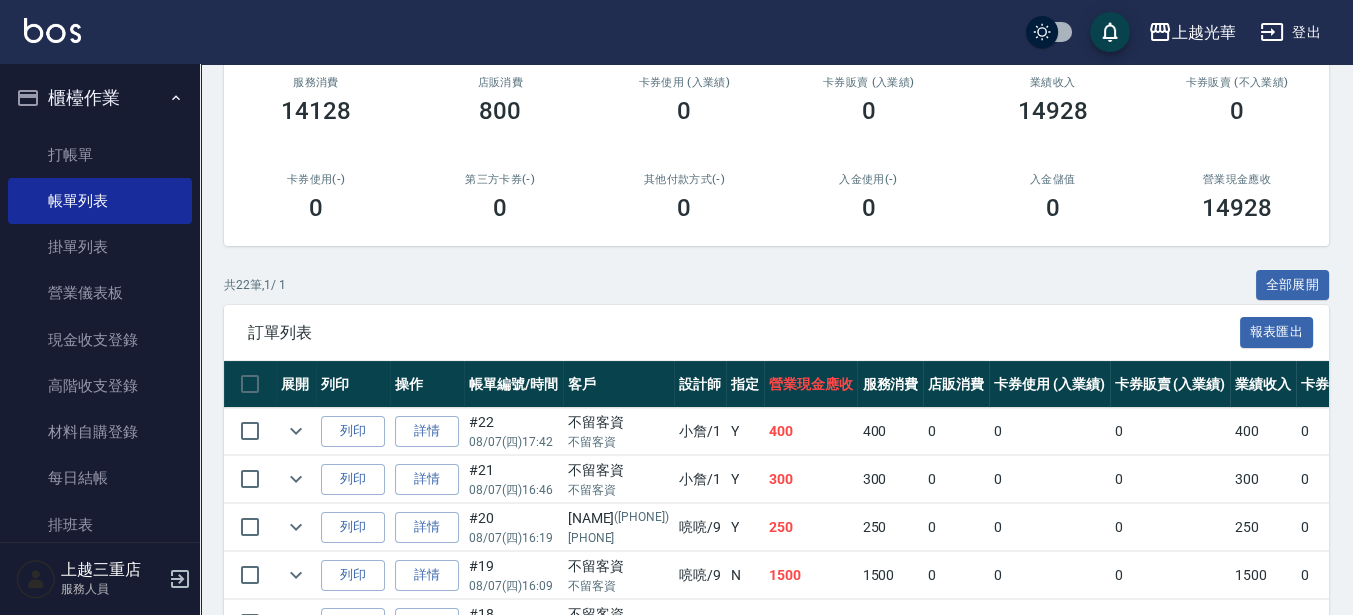 scroll, scrollTop: 500, scrollLeft: 0, axis: vertical 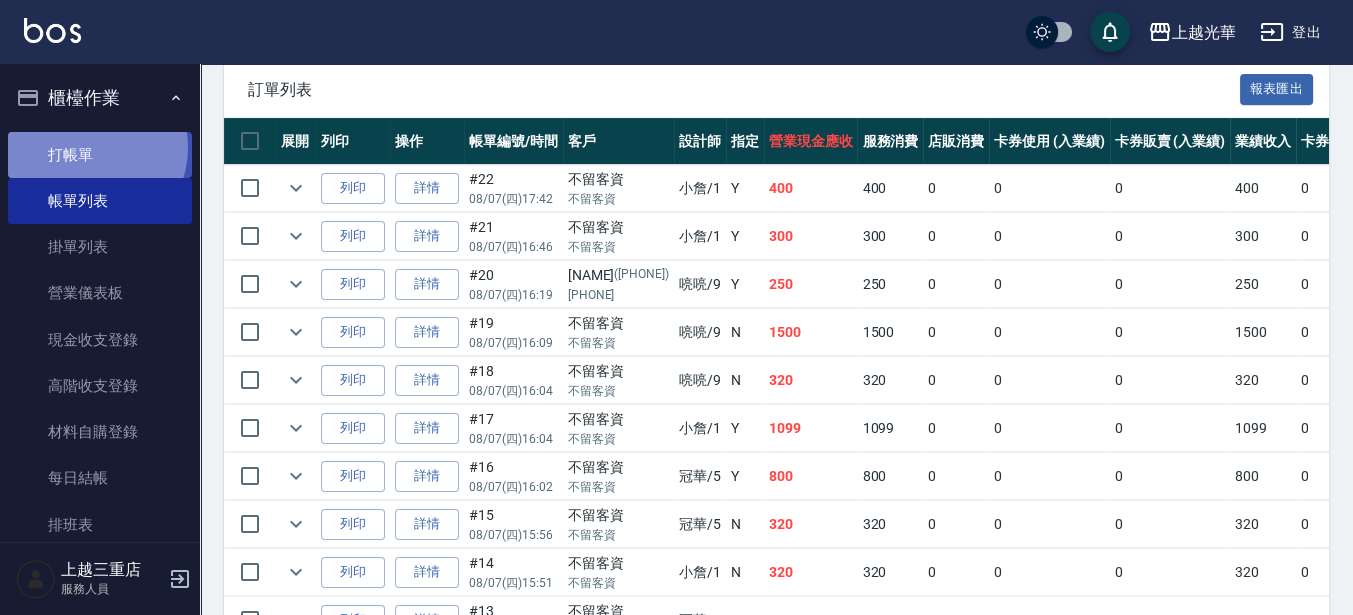 click on "打帳單" at bounding box center (100, 155) 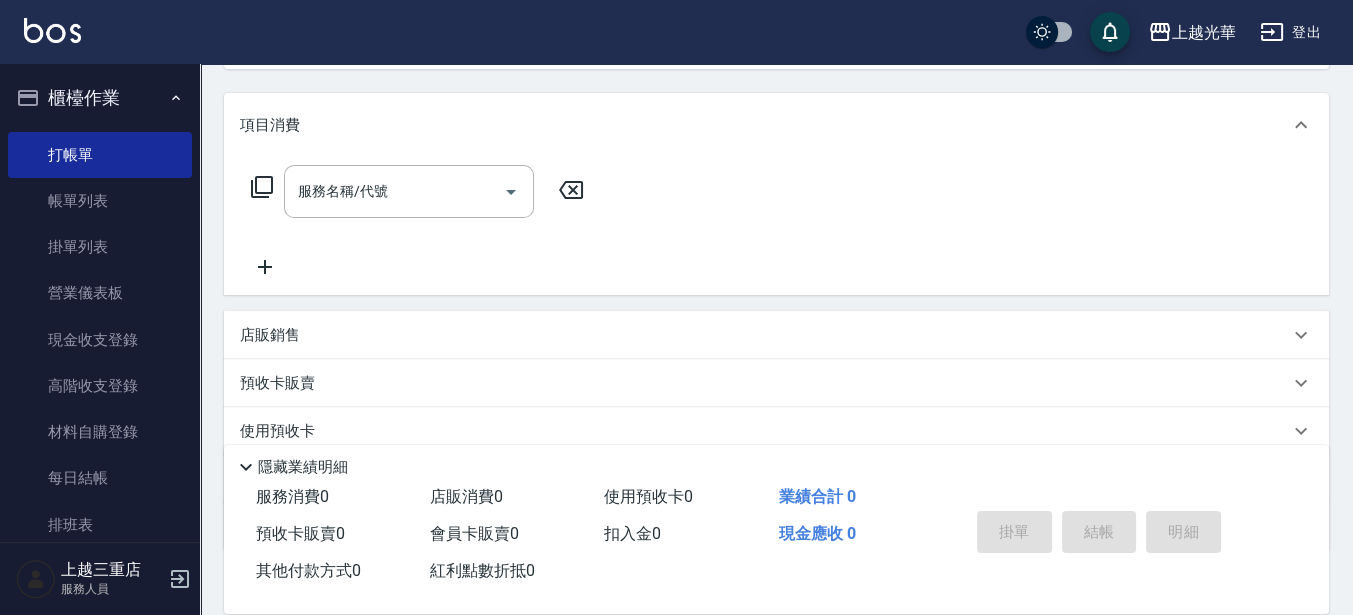 scroll, scrollTop: 110, scrollLeft: 0, axis: vertical 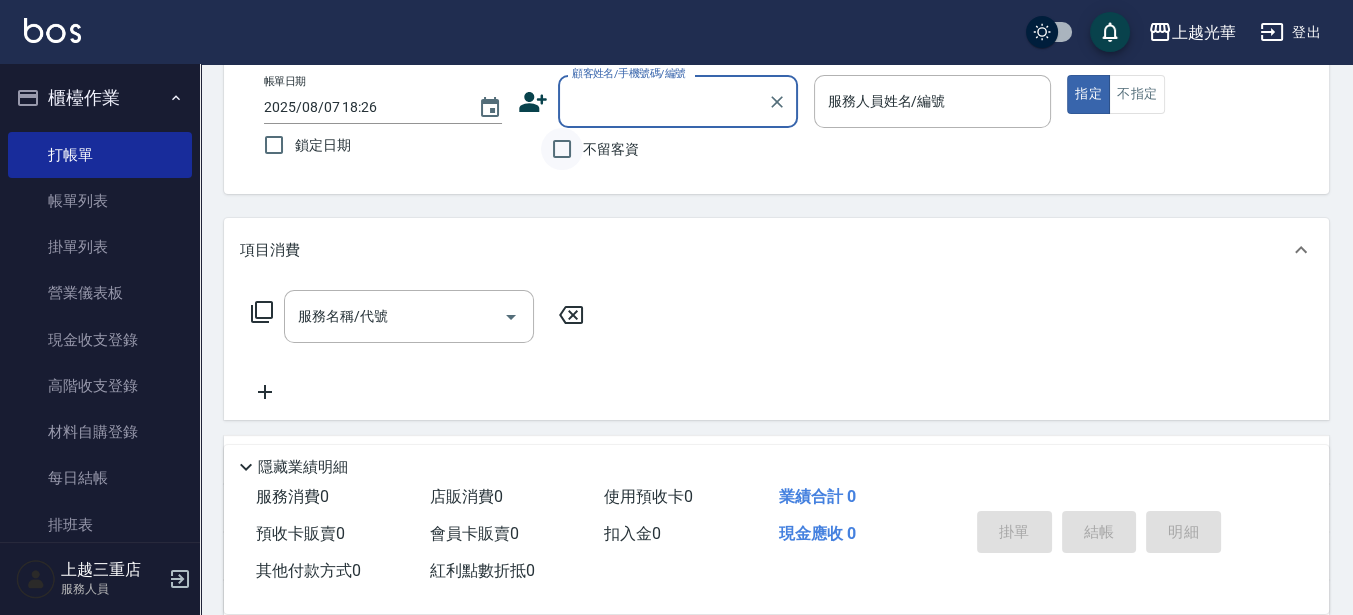 click on "不留客資" at bounding box center (562, 149) 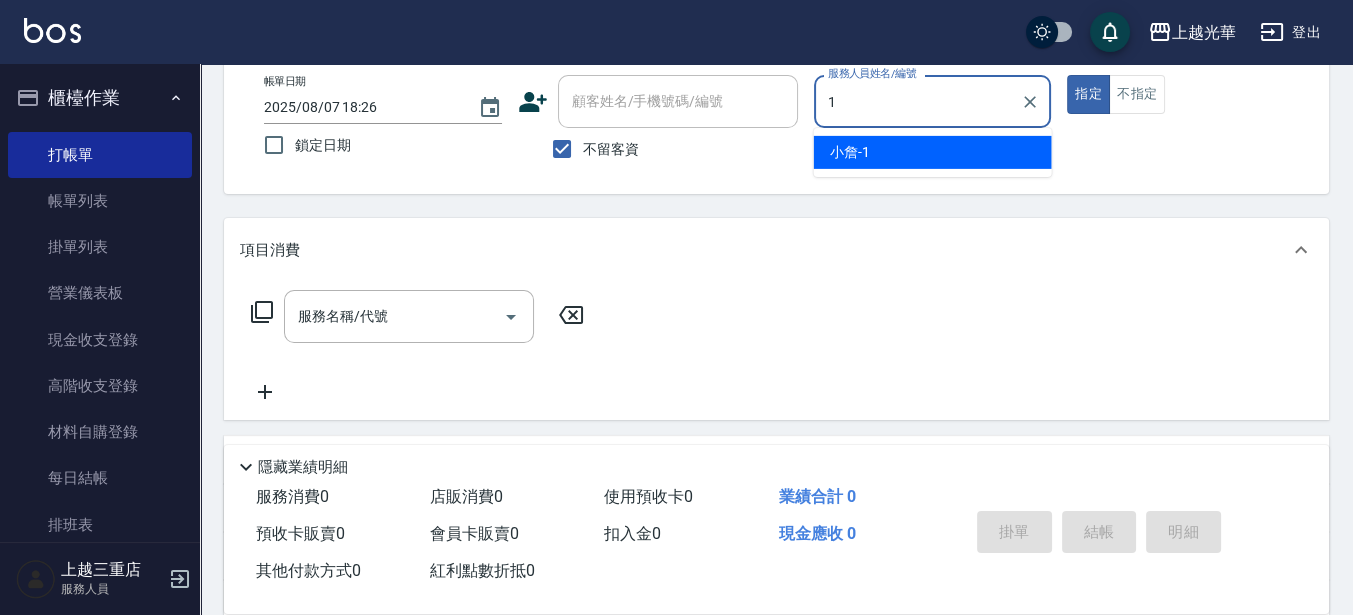 type on "1" 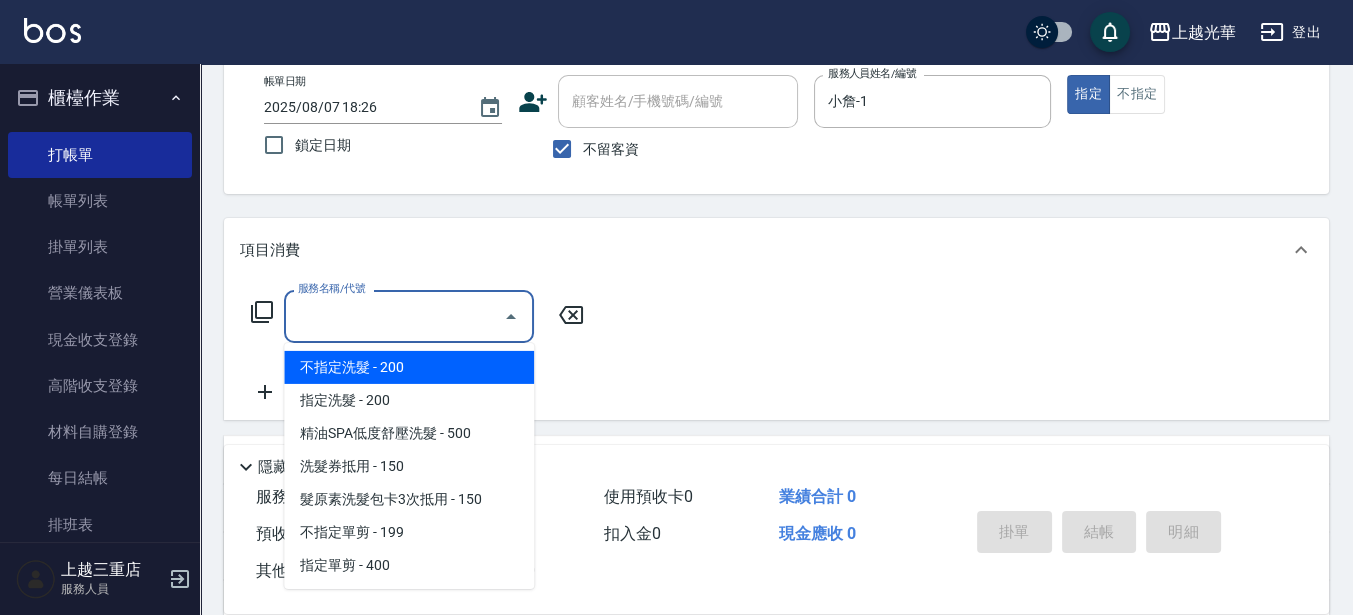 click on "服務名稱/代號" at bounding box center [394, 316] 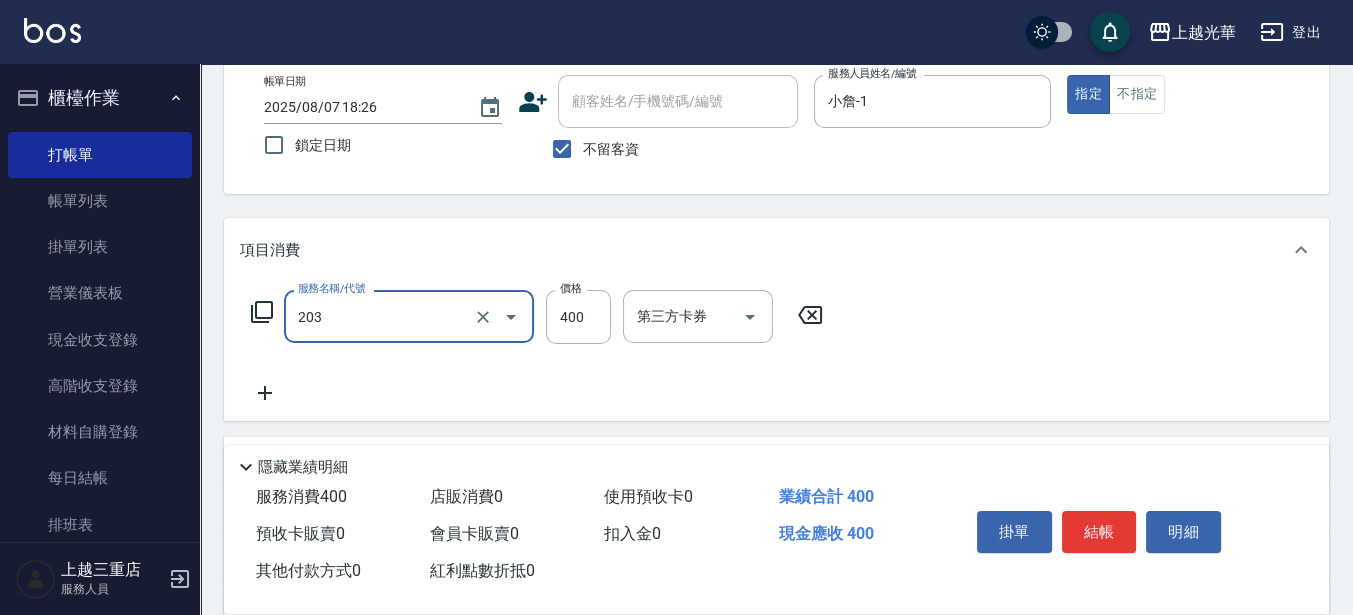 type on "指定單剪(203)" 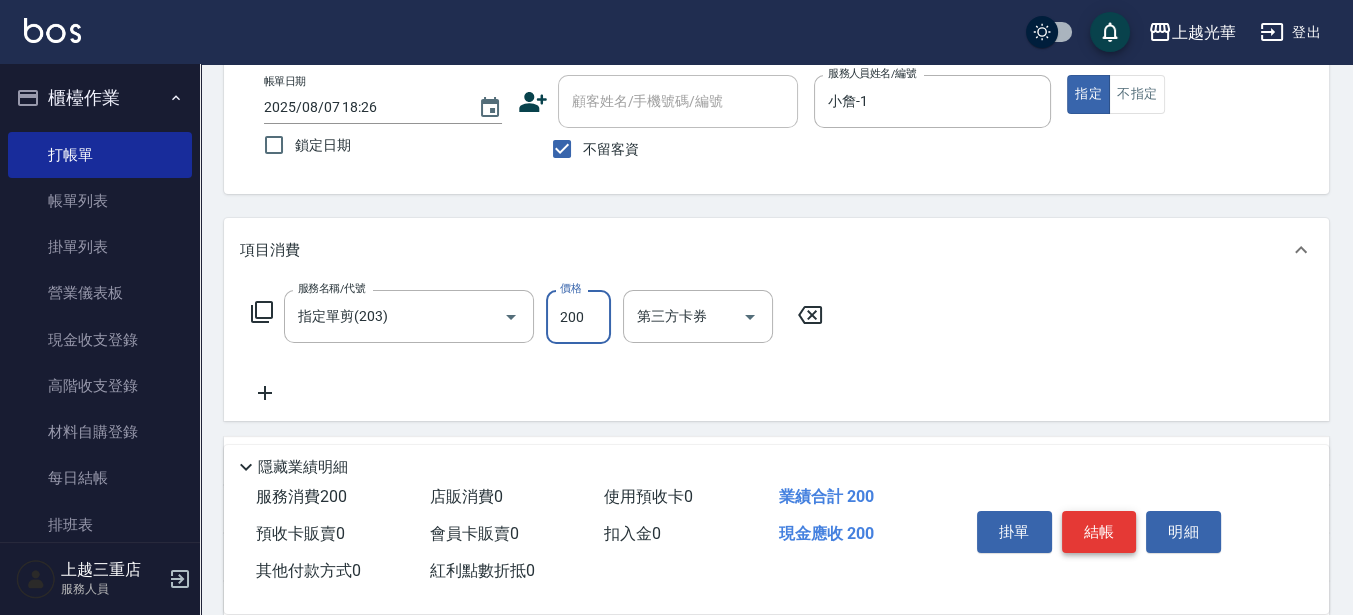 type on "200" 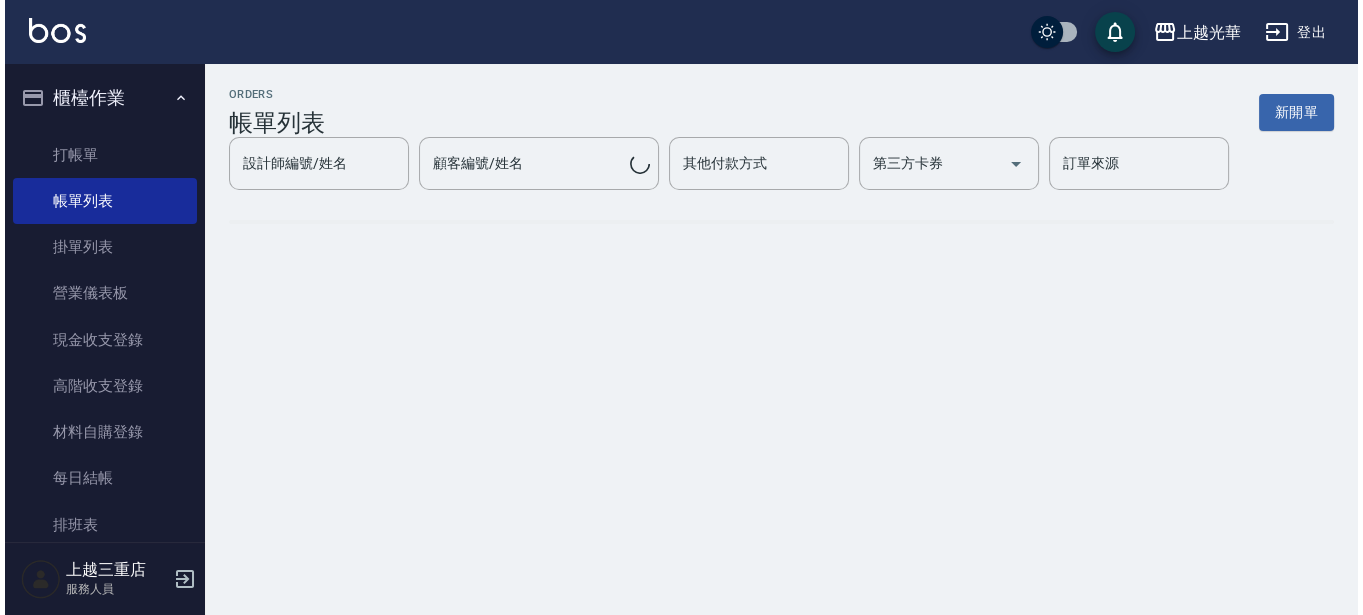 scroll, scrollTop: 0, scrollLeft: 0, axis: both 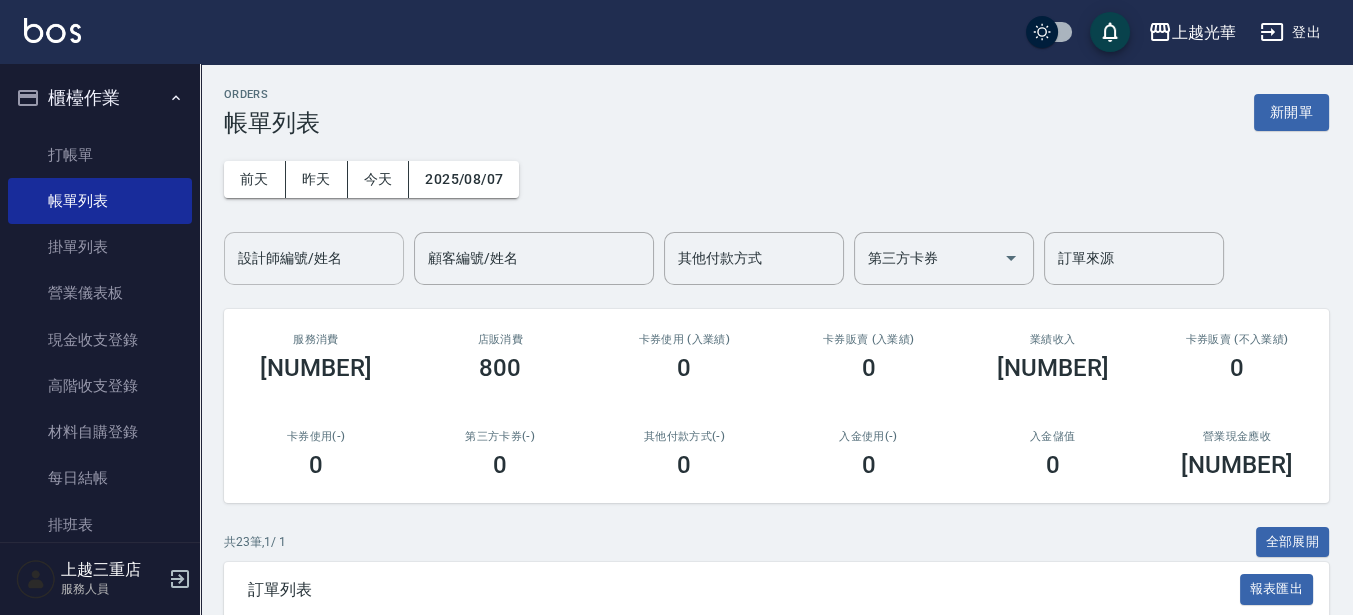 click on "設計師編號/姓名" at bounding box center [314, 258] 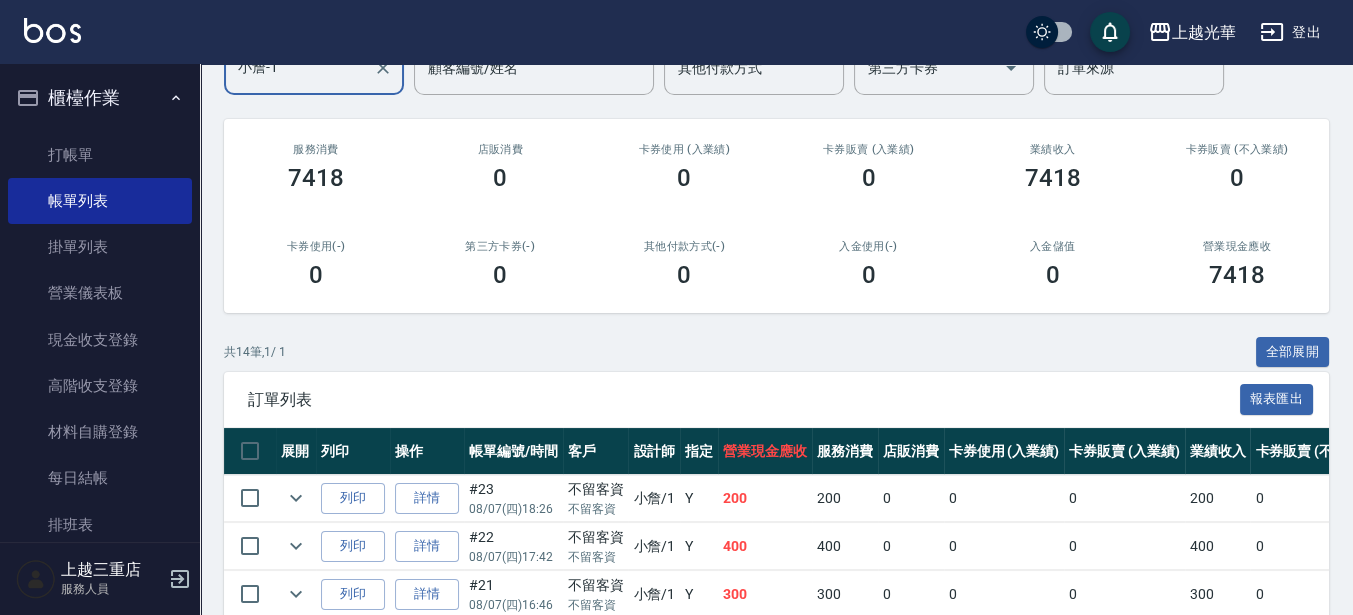 scroll, scrollTop: 125, scrollLeft: 0, axis: vertical 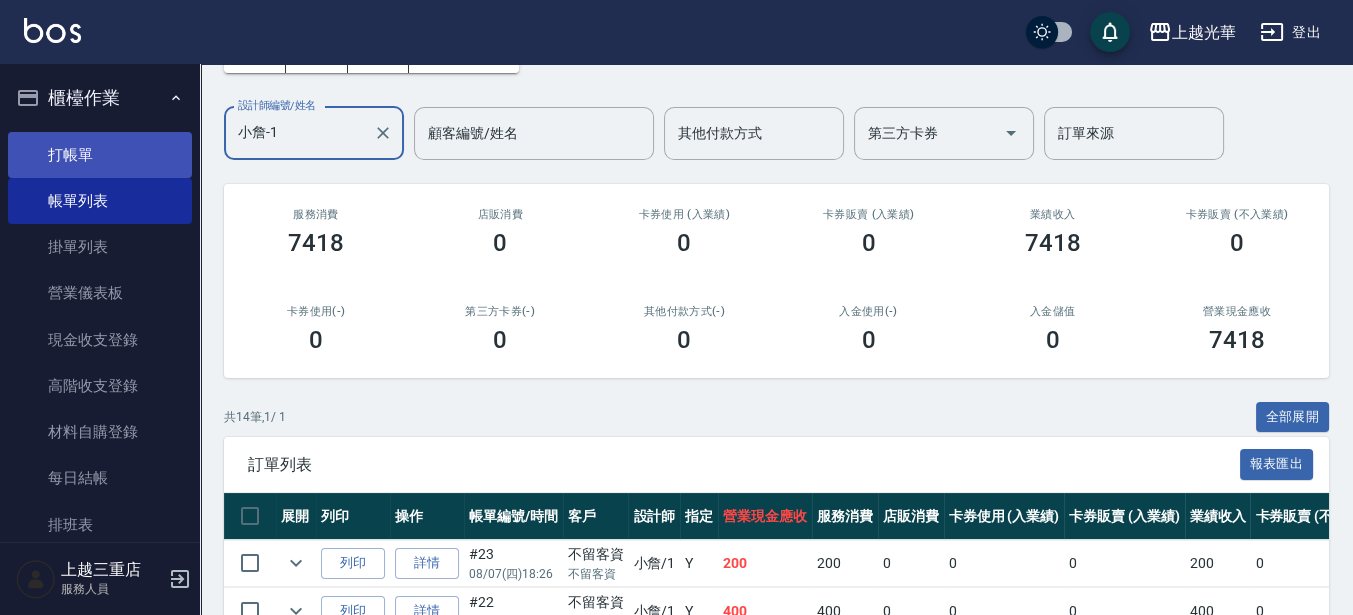 type on "小詹-1" 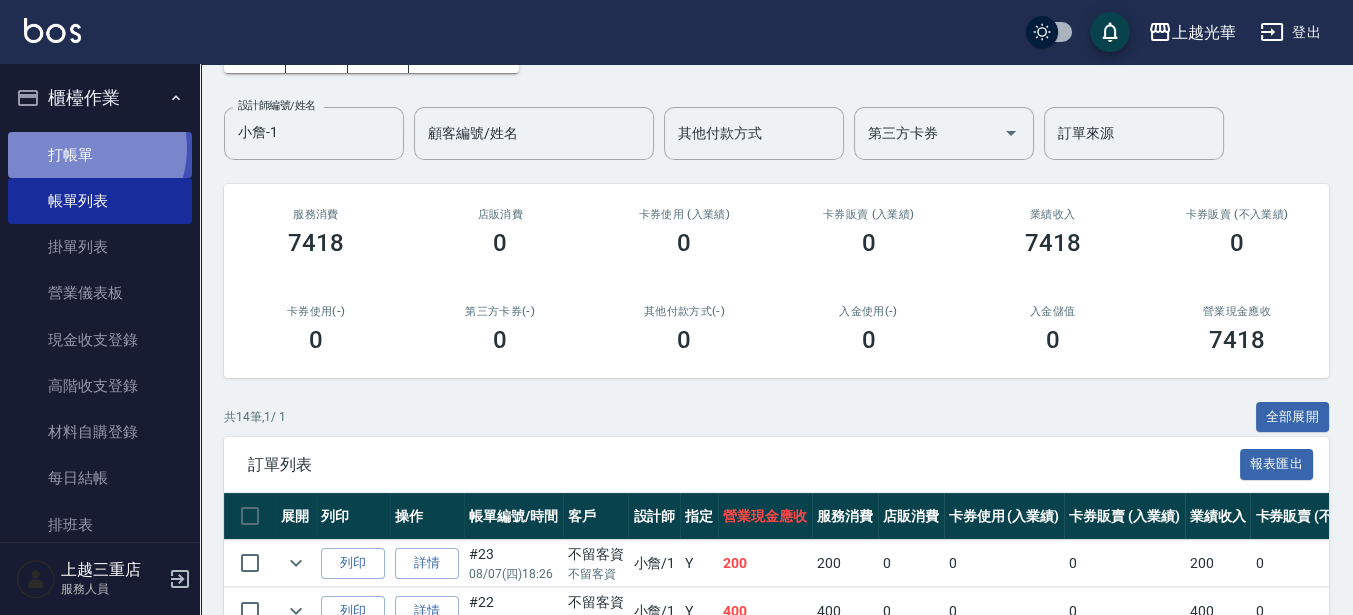 click on "打帳單" at bounding box center (100, 155) 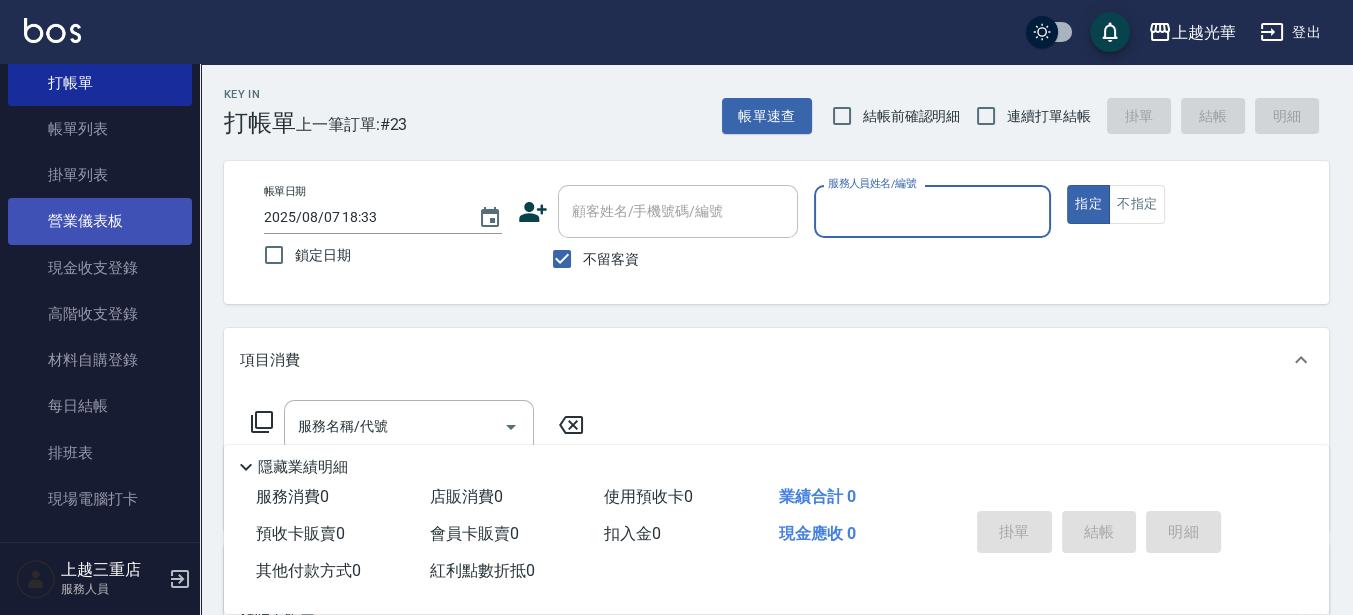 scroll, scrollTop: 125, scrollLeft: 0, axis: vertical 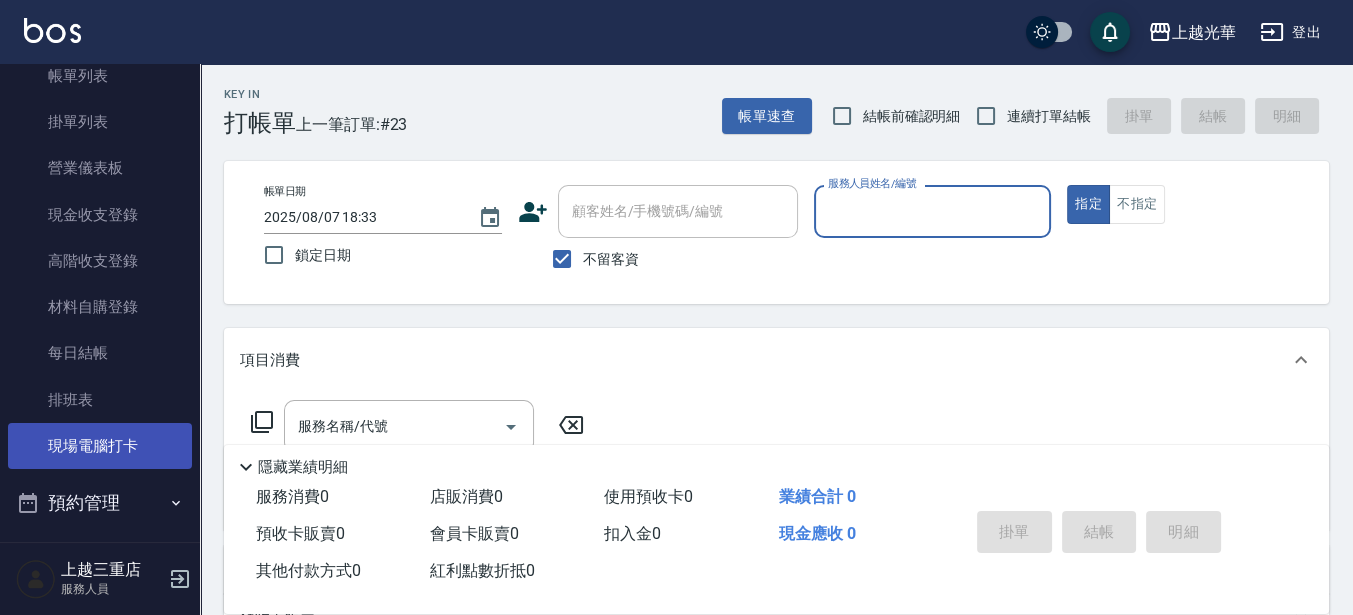 click on "現場電腦打卡" at bounding box center (100, 446) 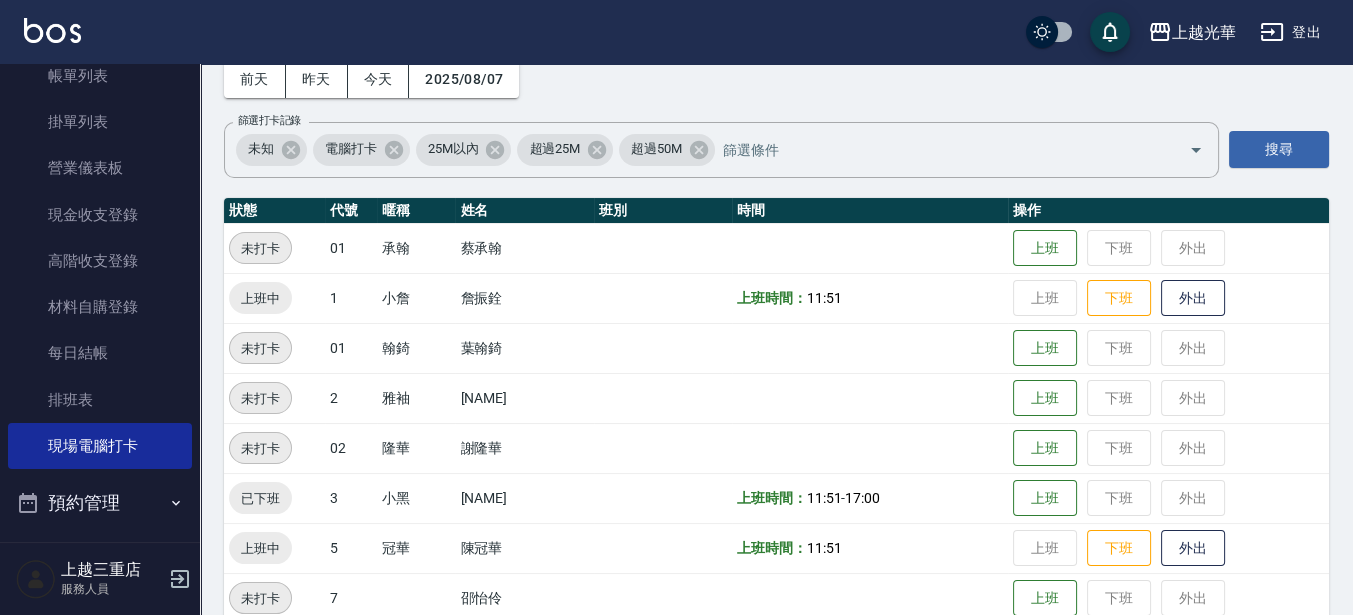 scroll, scrollTop: 250, scrollLeft: 0, axis: vertical 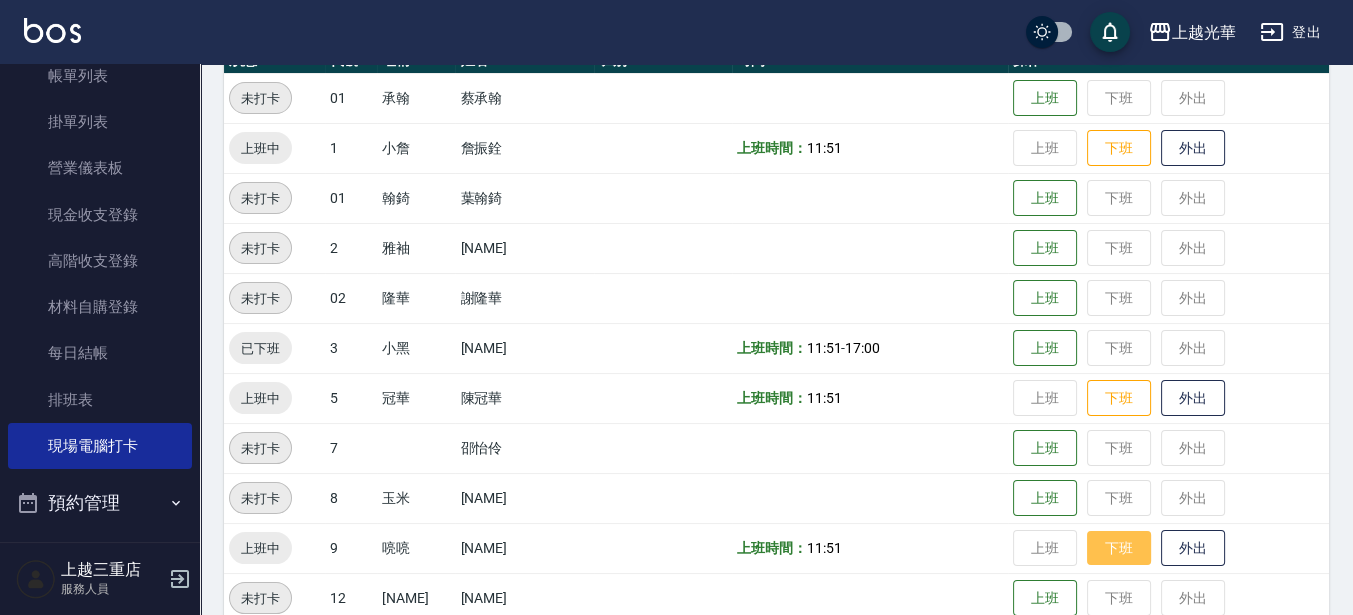 click on "下班" at bounding box center [1119, 548] 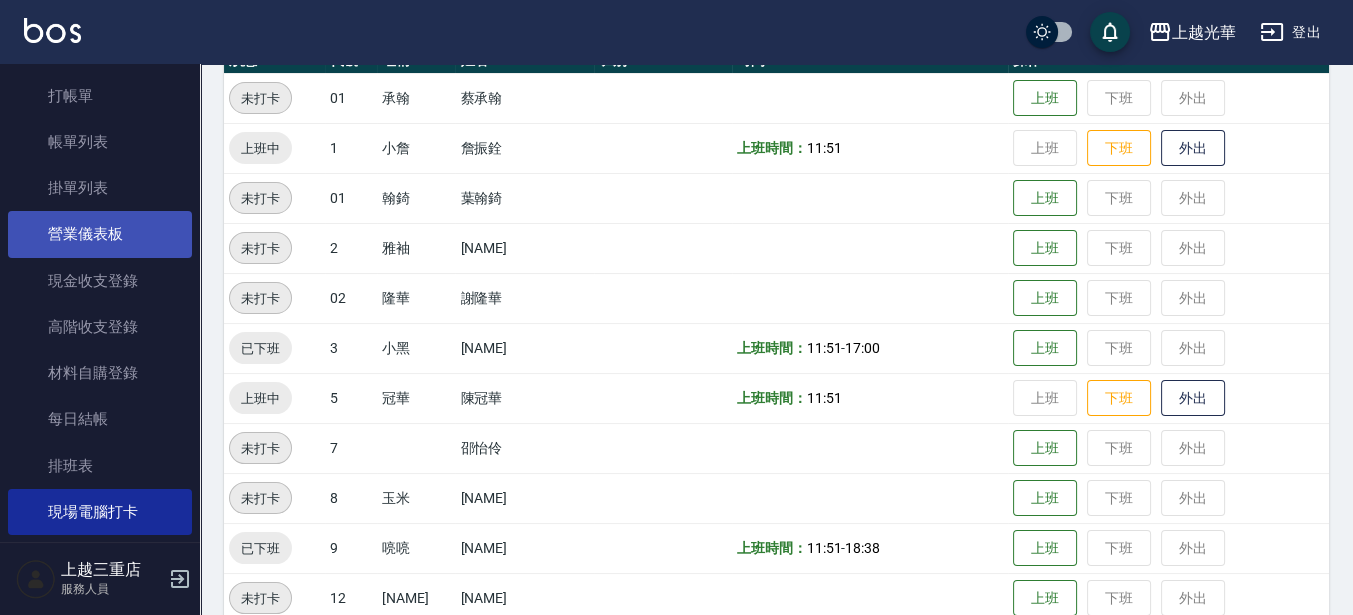 scroll, scrollTop: 0, scrollLeft: 0, axis: both 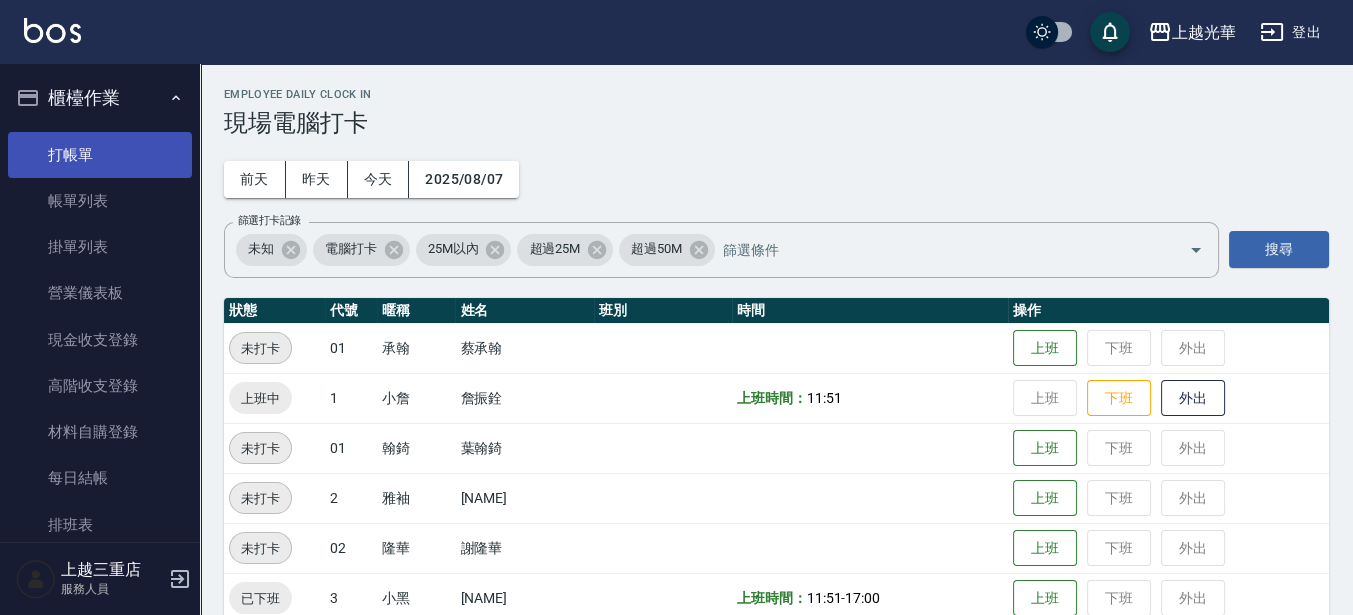 click on "打帳單" at bounding box center [100, 155] 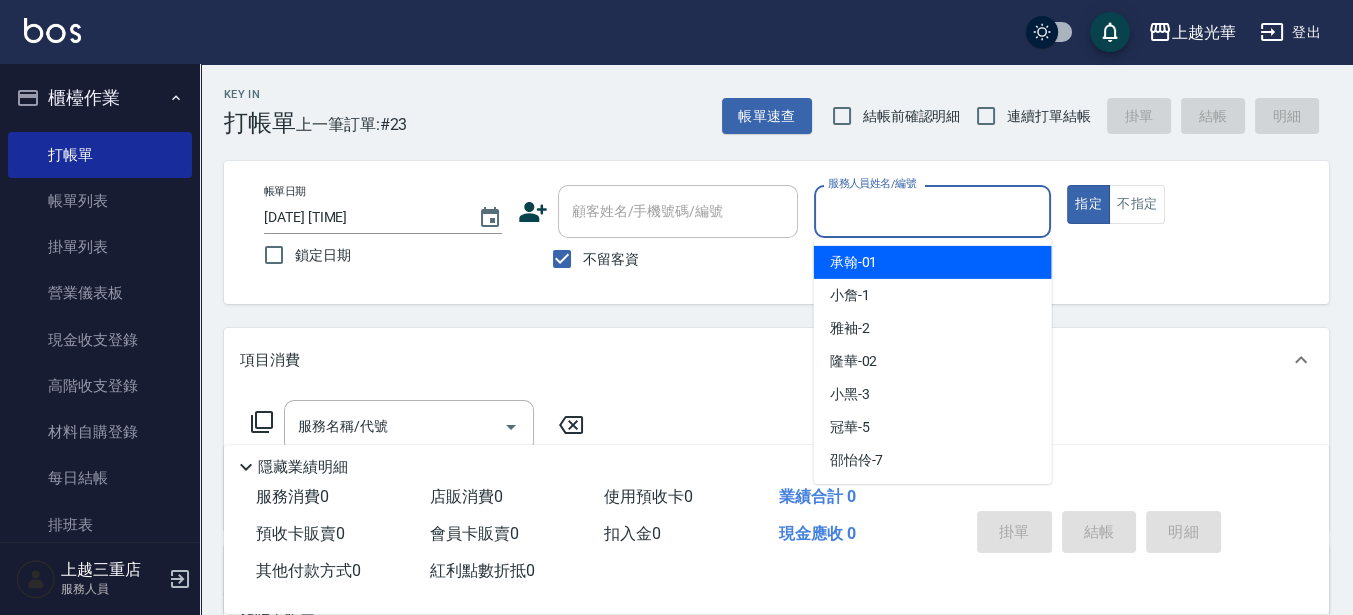 click on "服務人員姓名/編號" at bounding box center [933, 211] 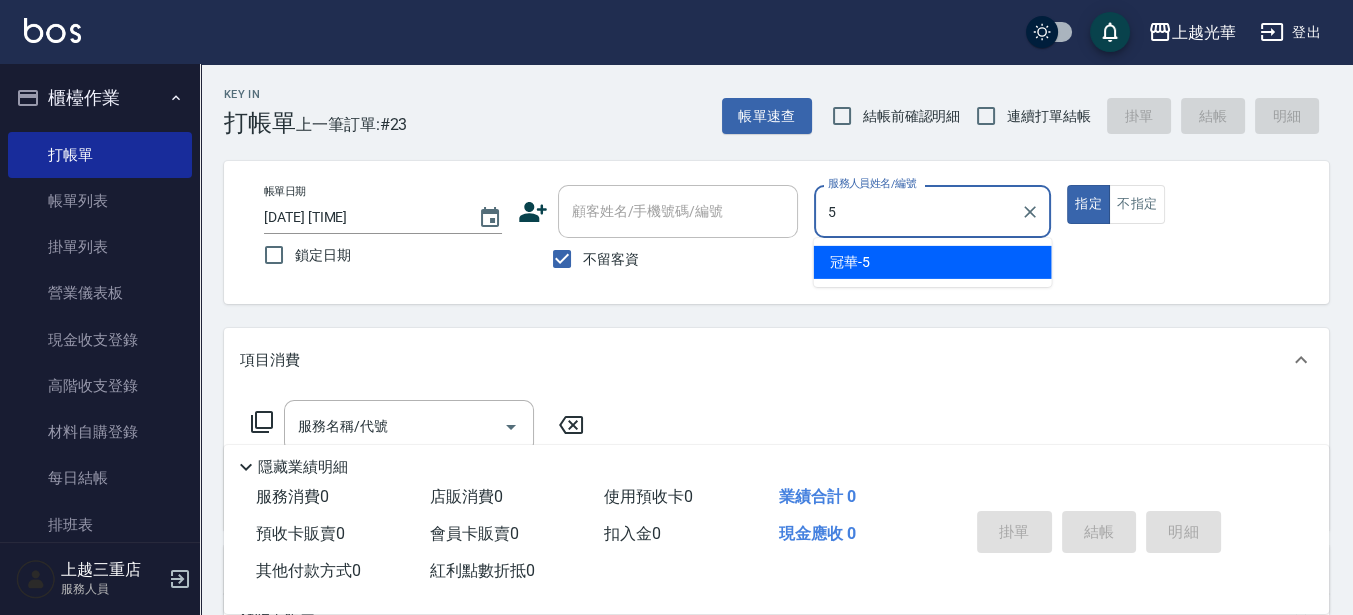 type on "冠華-5" 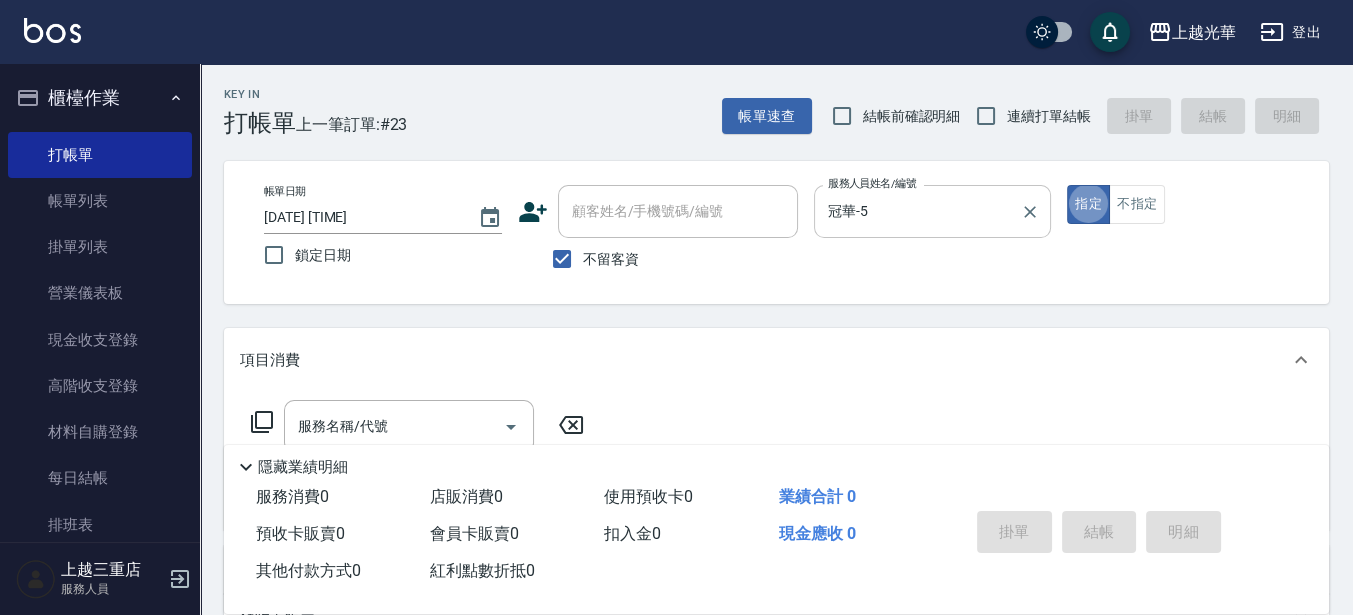 type on "true" 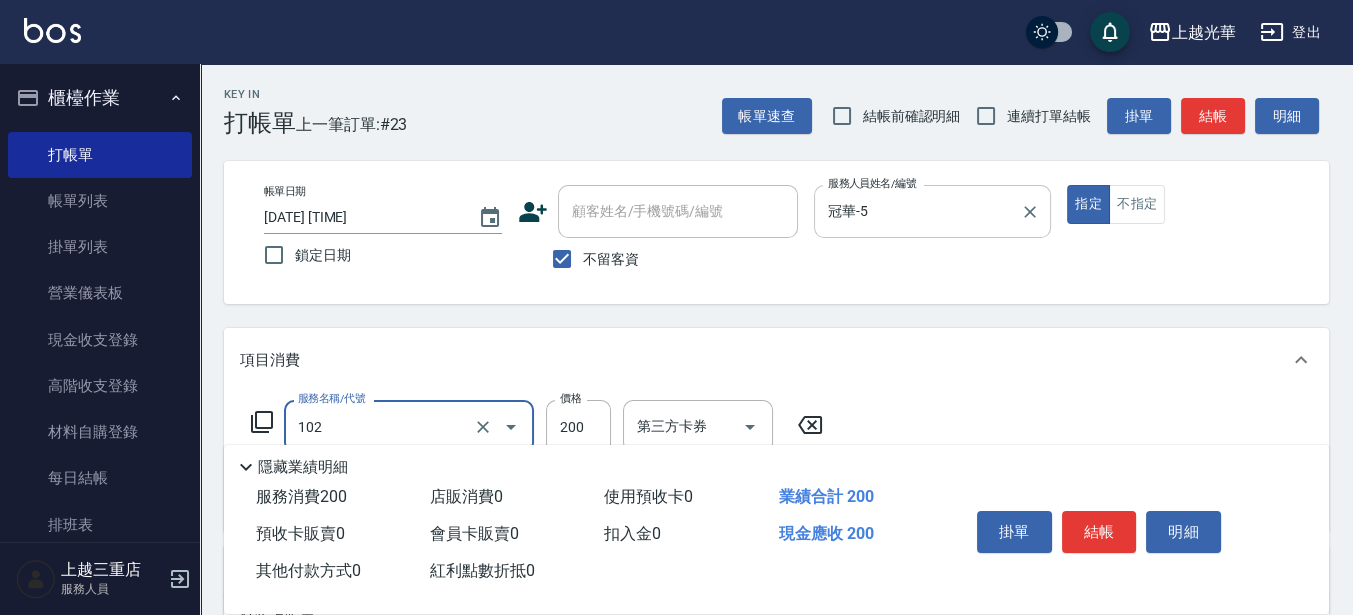 type on "指定洗髮(102)" 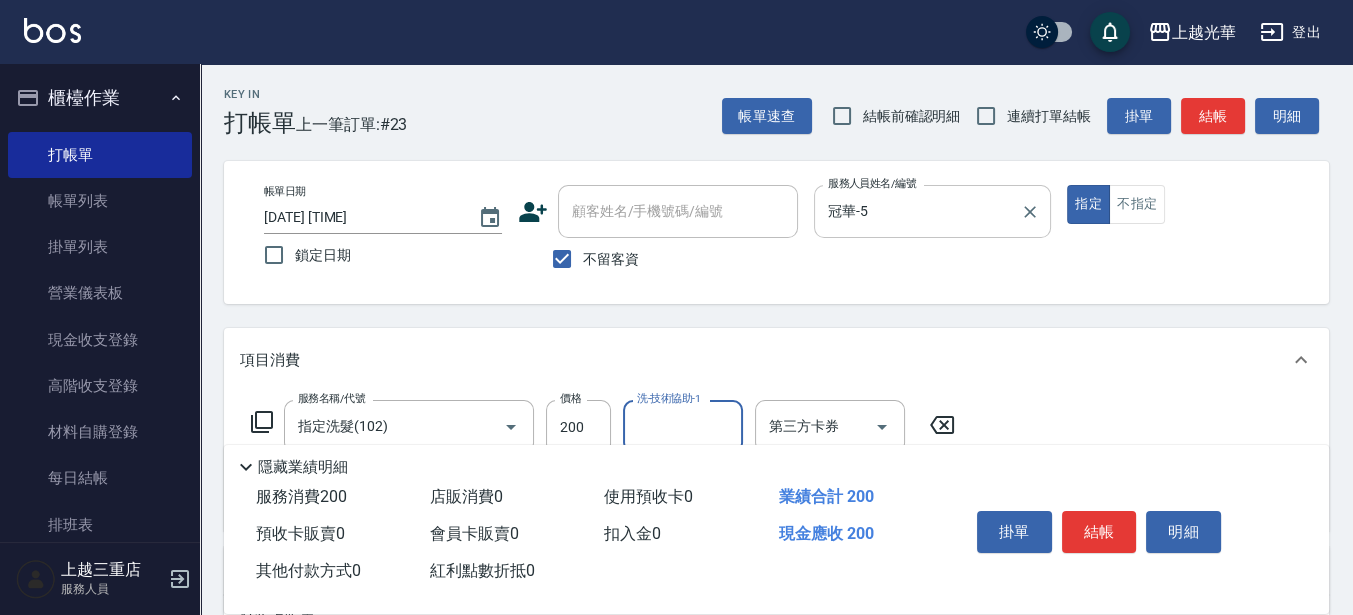 type on "5" 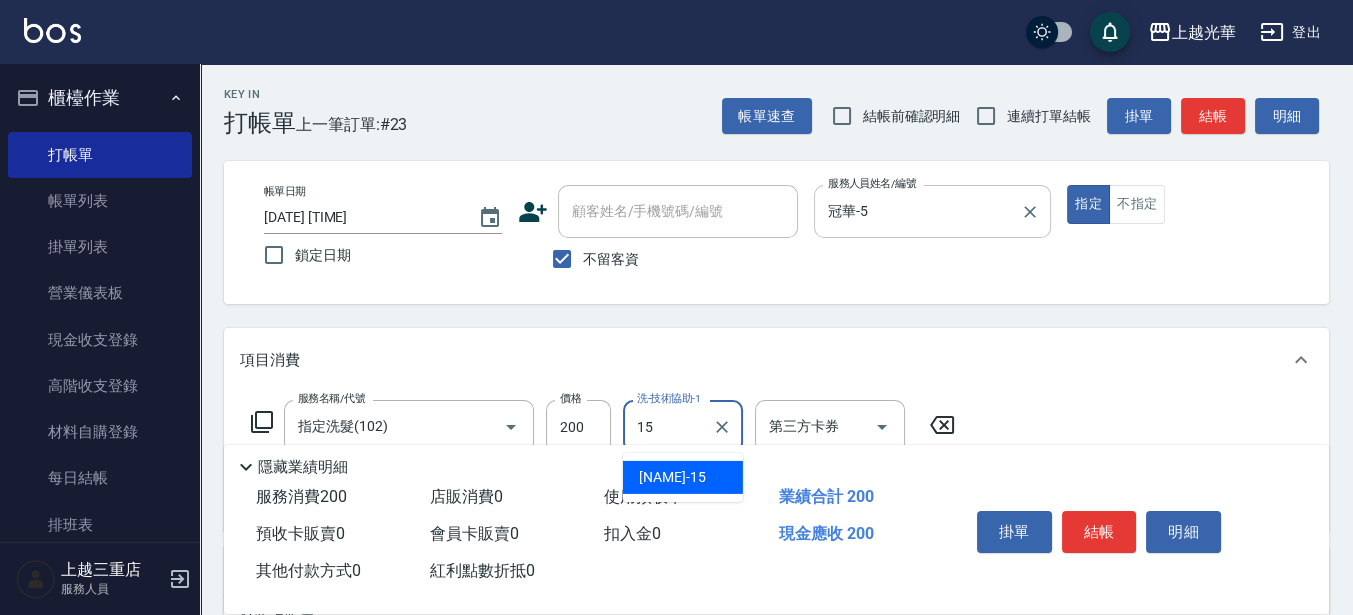 type on "[NAME]-[NUMBER]" 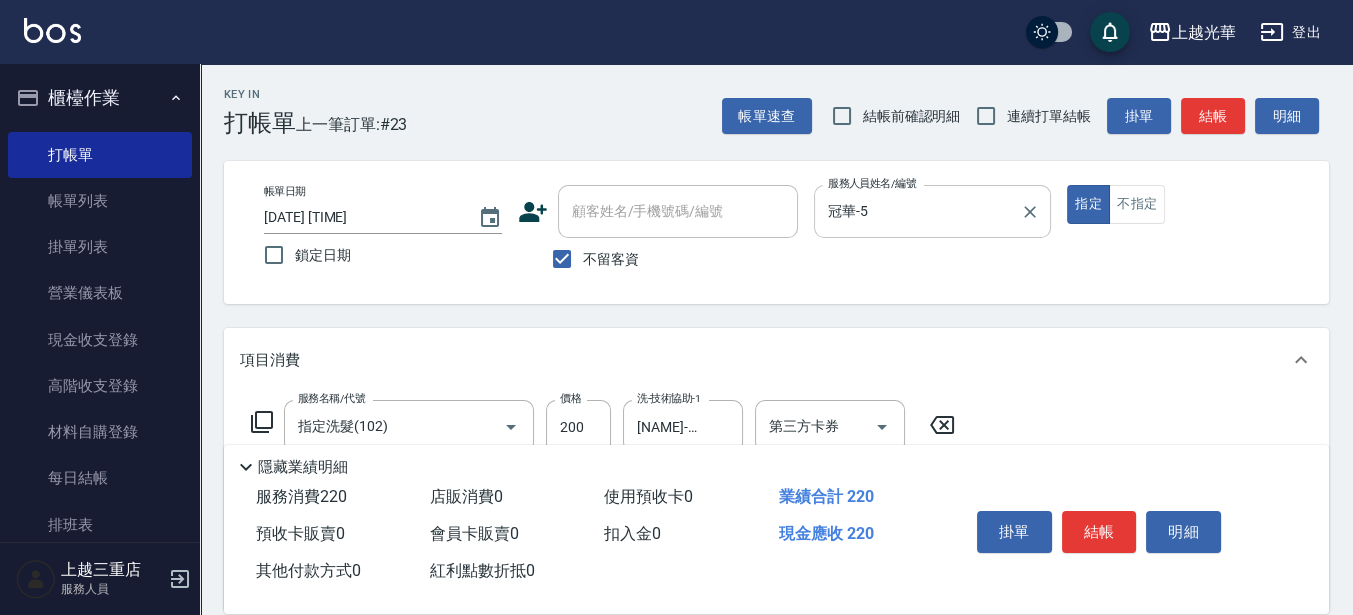 type on "潤絲(801)" 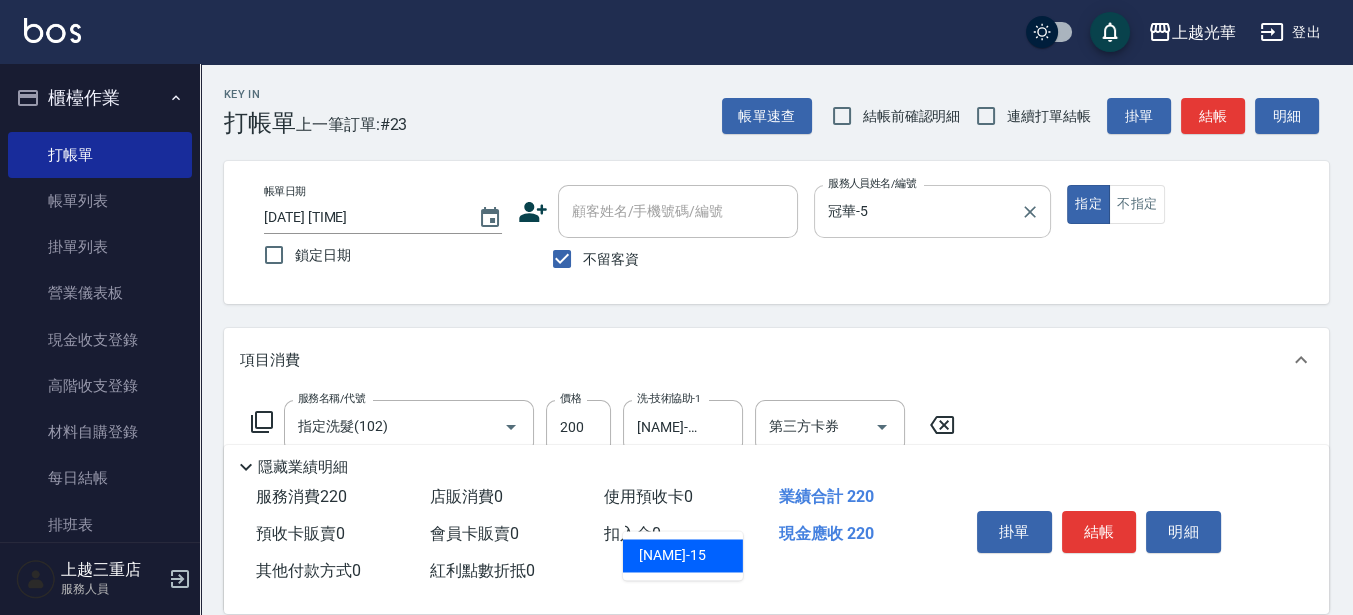 type on "[NAME]-[NUMBER]" 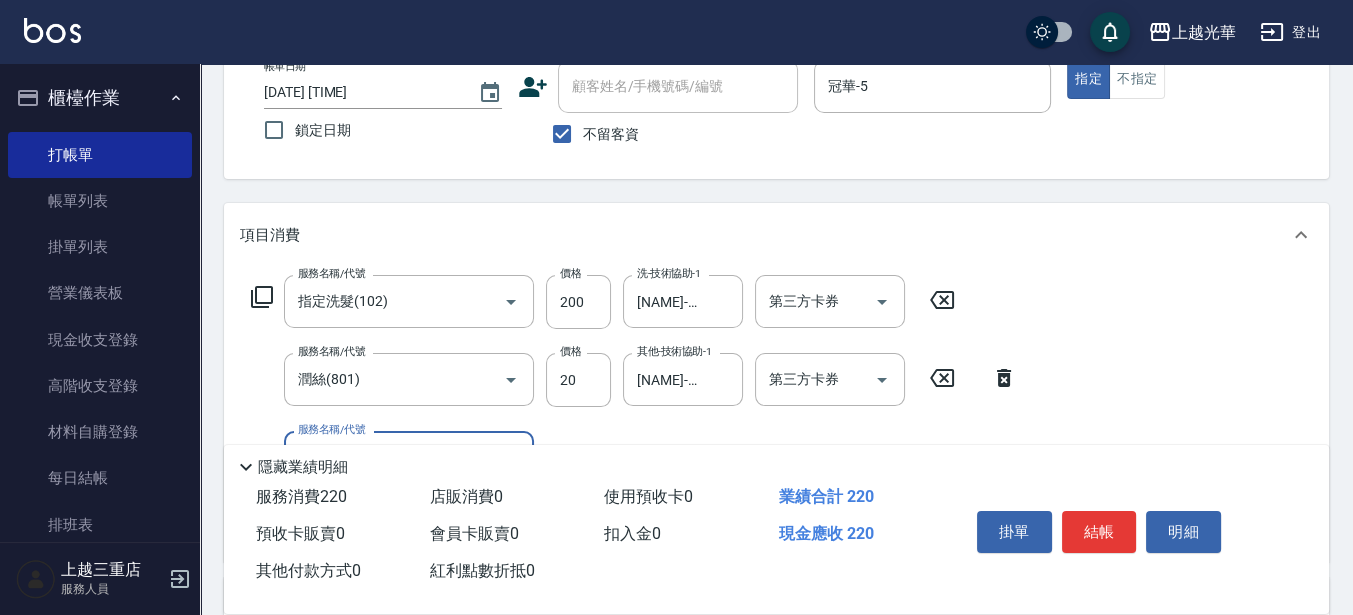 scroll, scrollTop: 0, scrollLeft: 0, axis: both 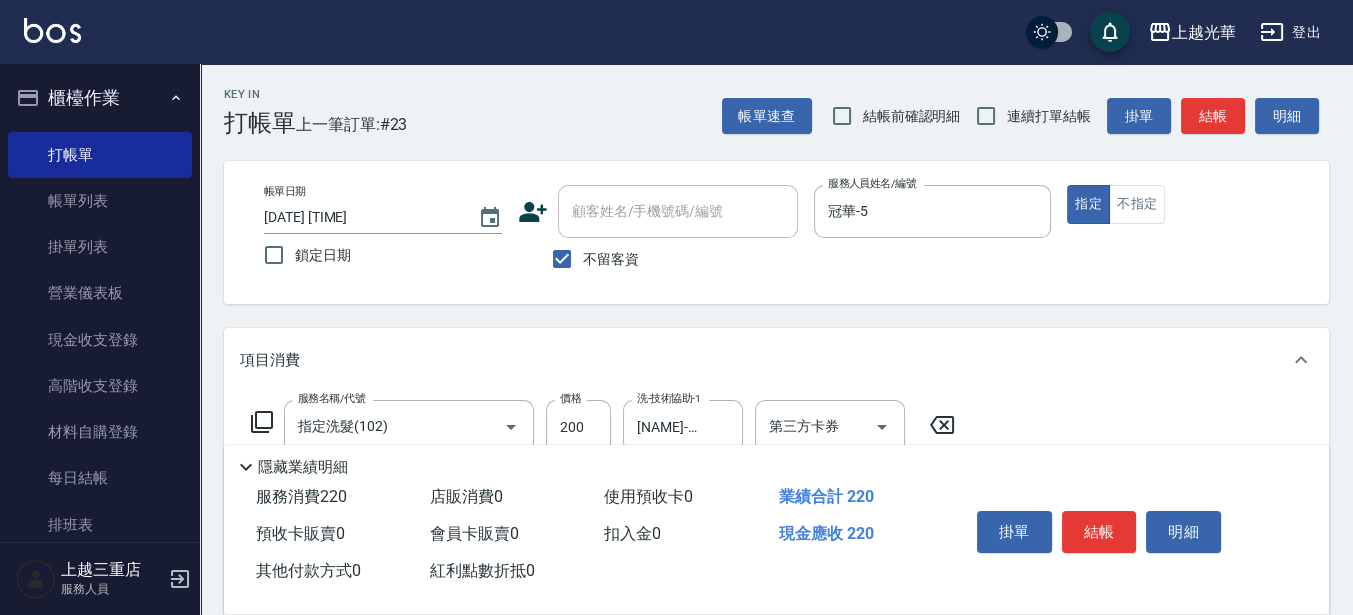 click on "帳單日期 [DATE] [TIME] 鎖定日期 顧客姓名/手機號碼/編號 顧客姓名/手機號碼/編號 不留客資 服務人員姓名/編號 冠華-5 服務人員姓名/編號 指定 不指定" at bounding box center [776, 232] 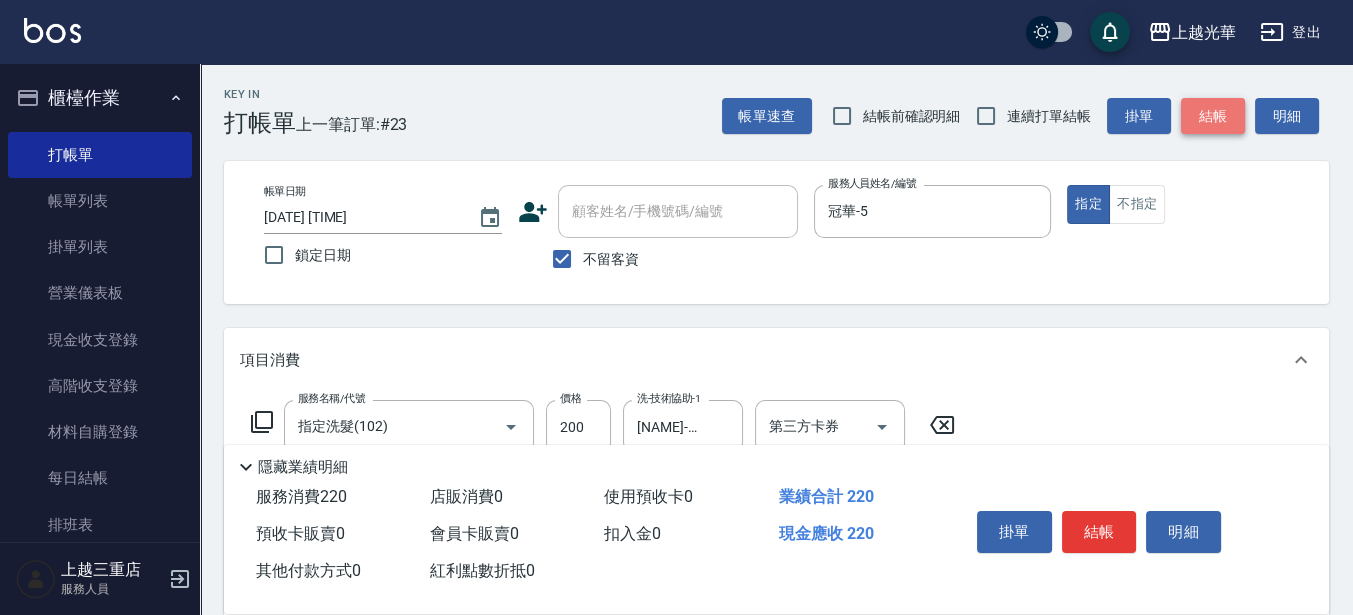 click on "結帳" at bounding box center [1213, 116] 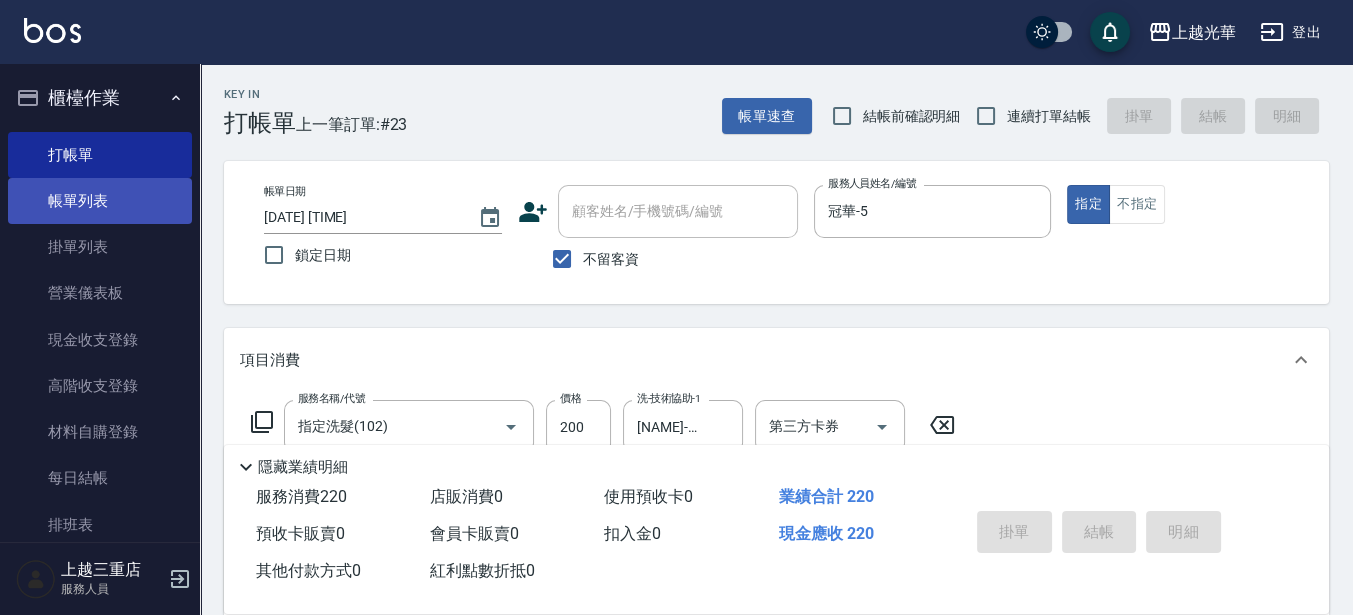 click on "帳單列表" at bounding box center (100, 201) 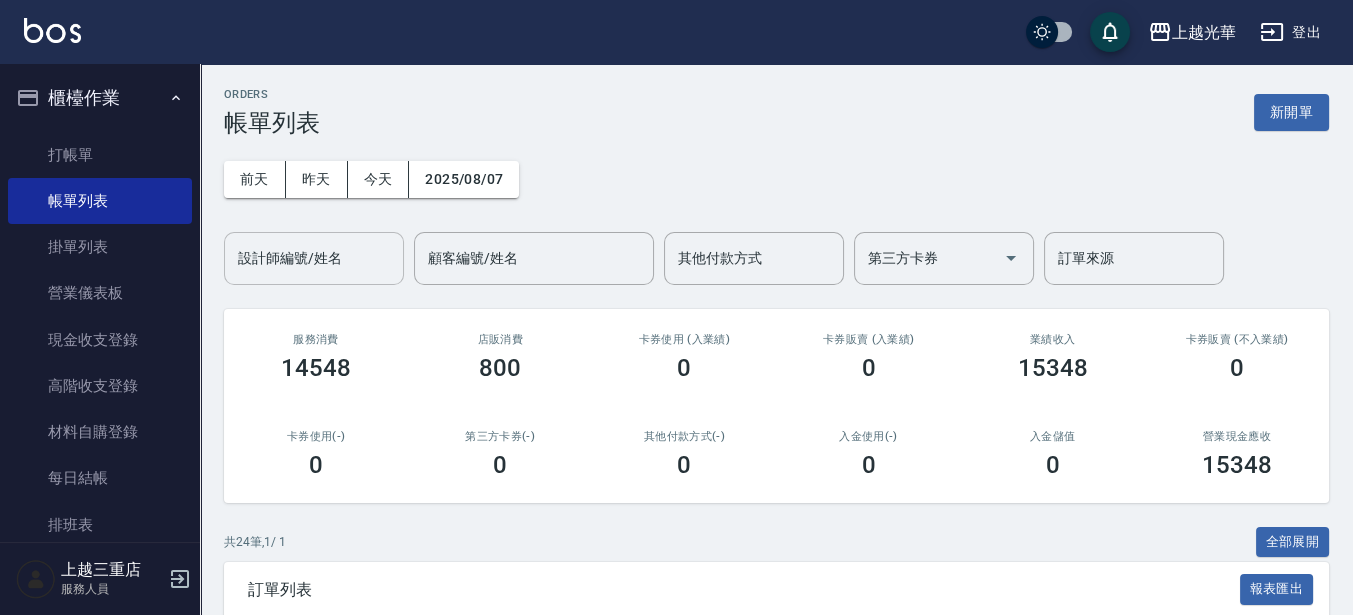 drag, startPoint x: 343, startPoint y: 265, endPoint x: 273, endPoint y: 258, distance: 70.34913 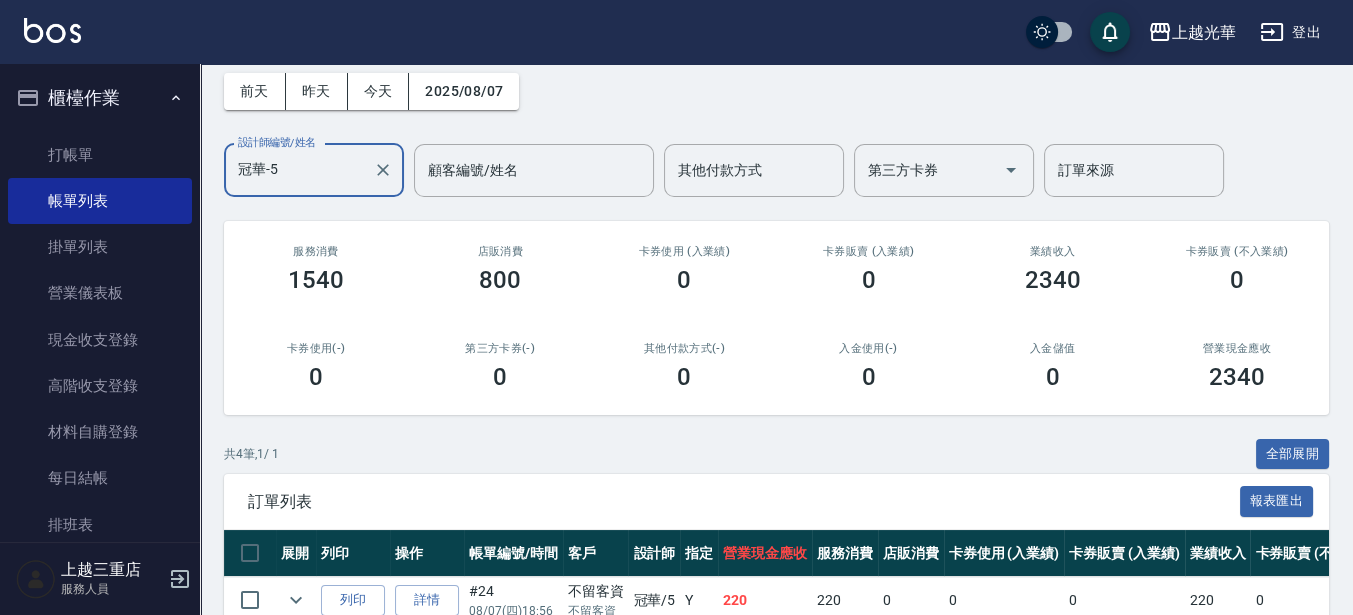 scroll, scrollTop: 85, scrollLeft: 0, axis: vertical 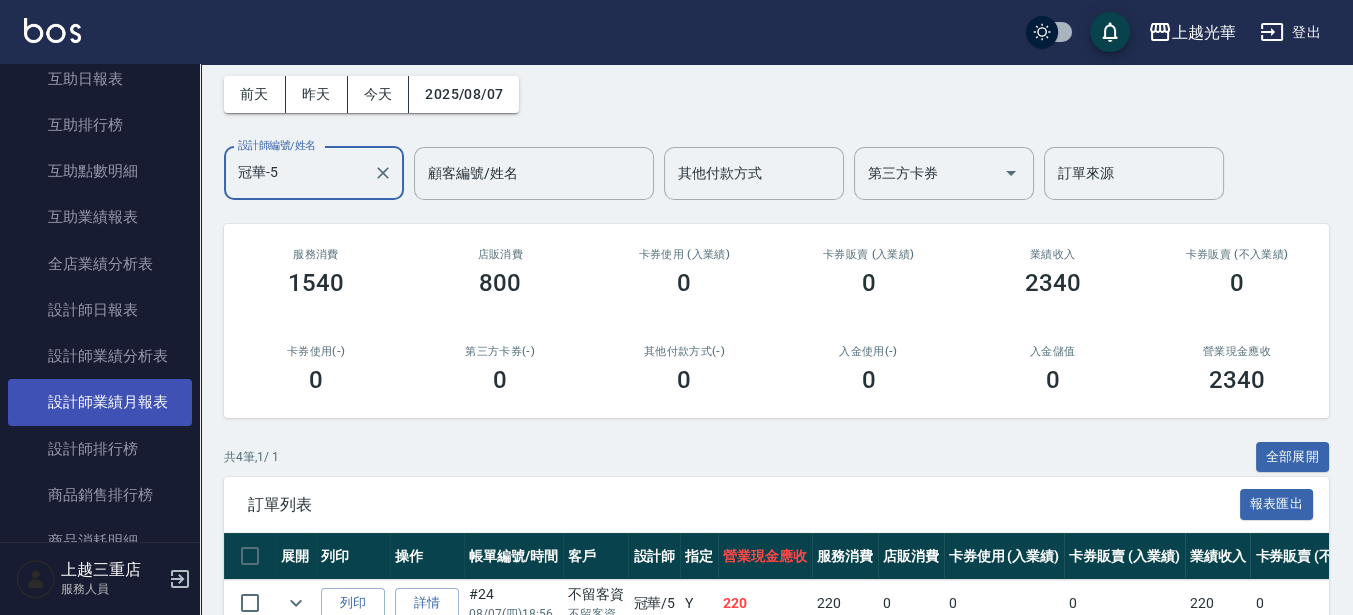type on "冠華-5" 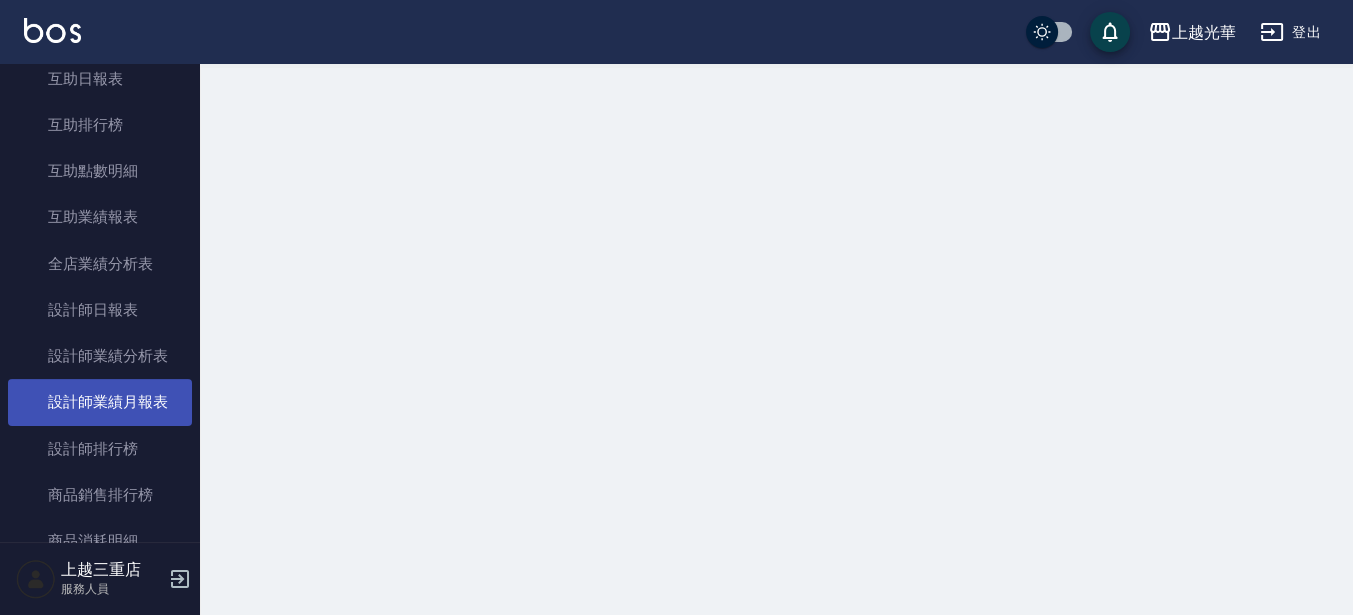 scroll, scrollTop: 0, scrollLeft: 0, axis: both 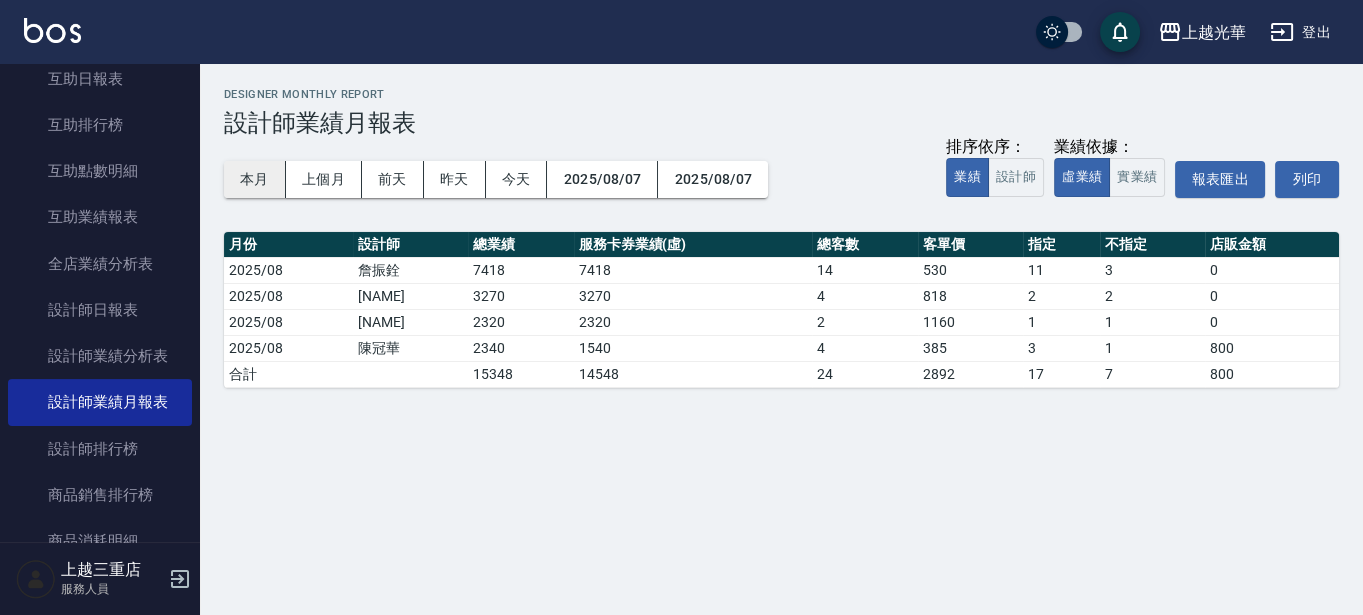 click on "本月" at bounding box center (255, 179) 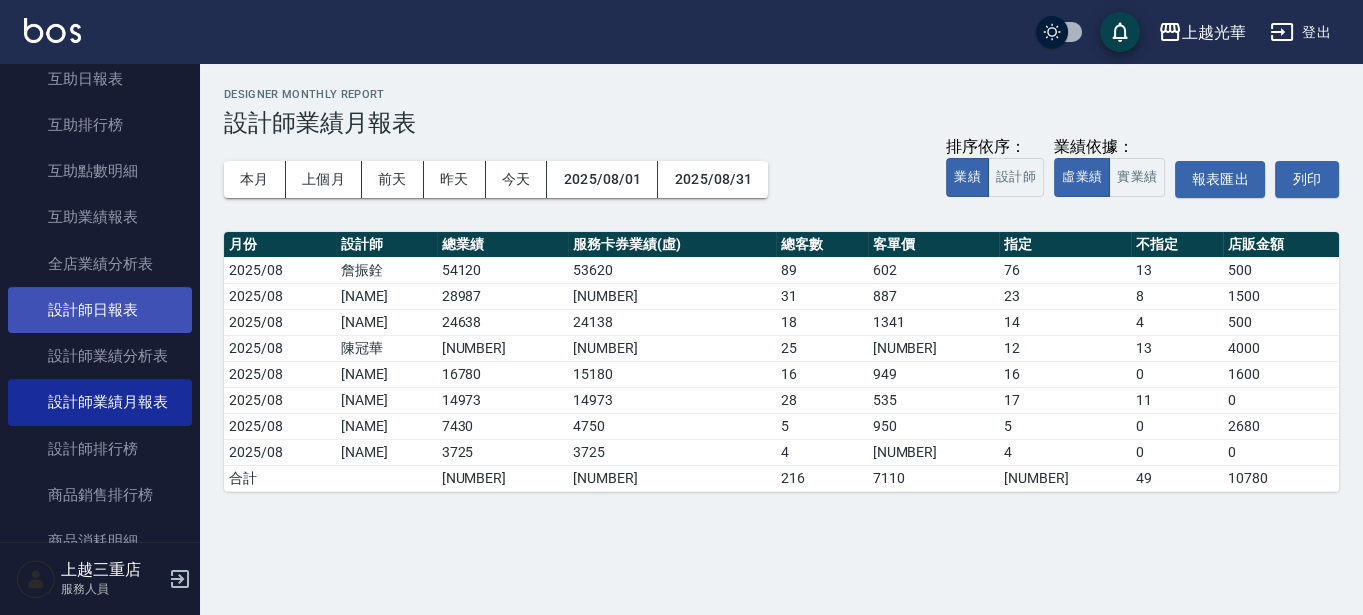 click on "設計師日報表" at bounding box center [100, 310] 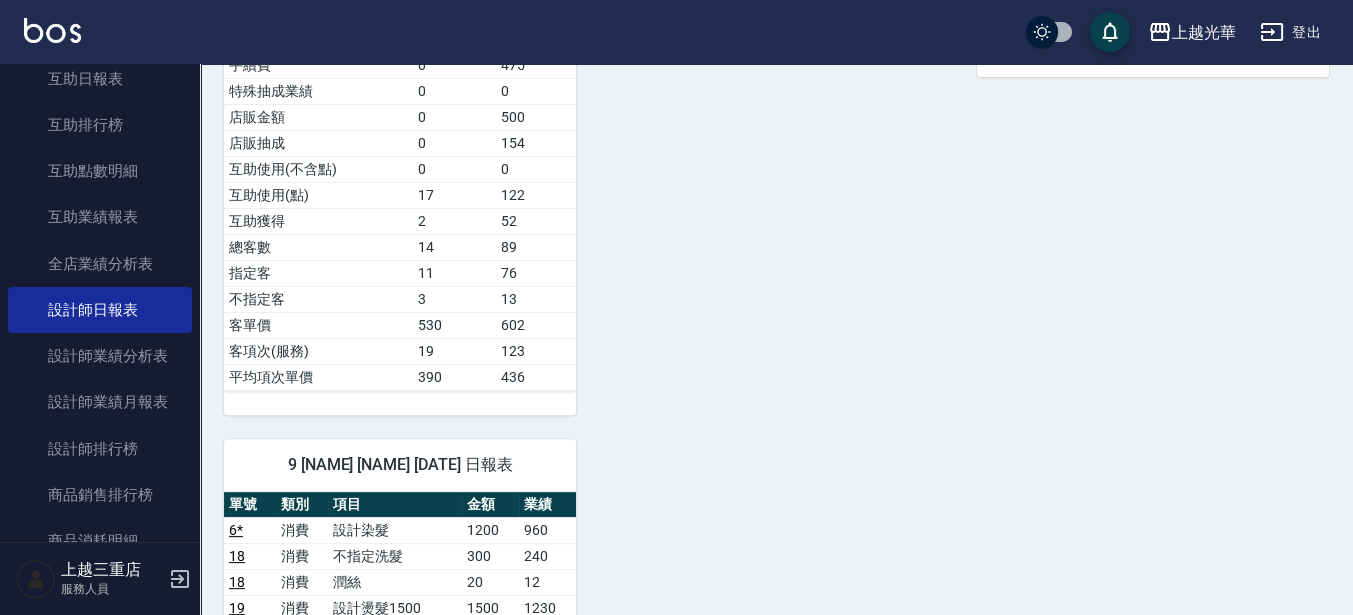 scroll, scrollTop: 875, scrollLeft: 0, axis: vertical 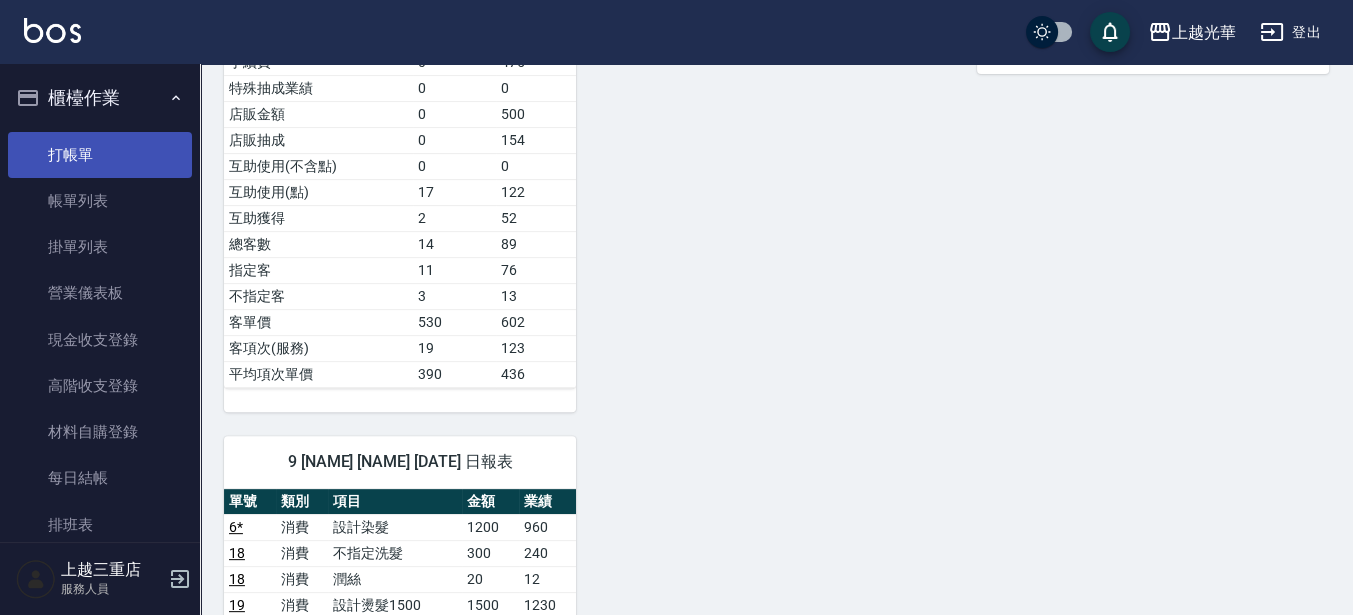 click on "打帳單" at bounding box center (100, 155) 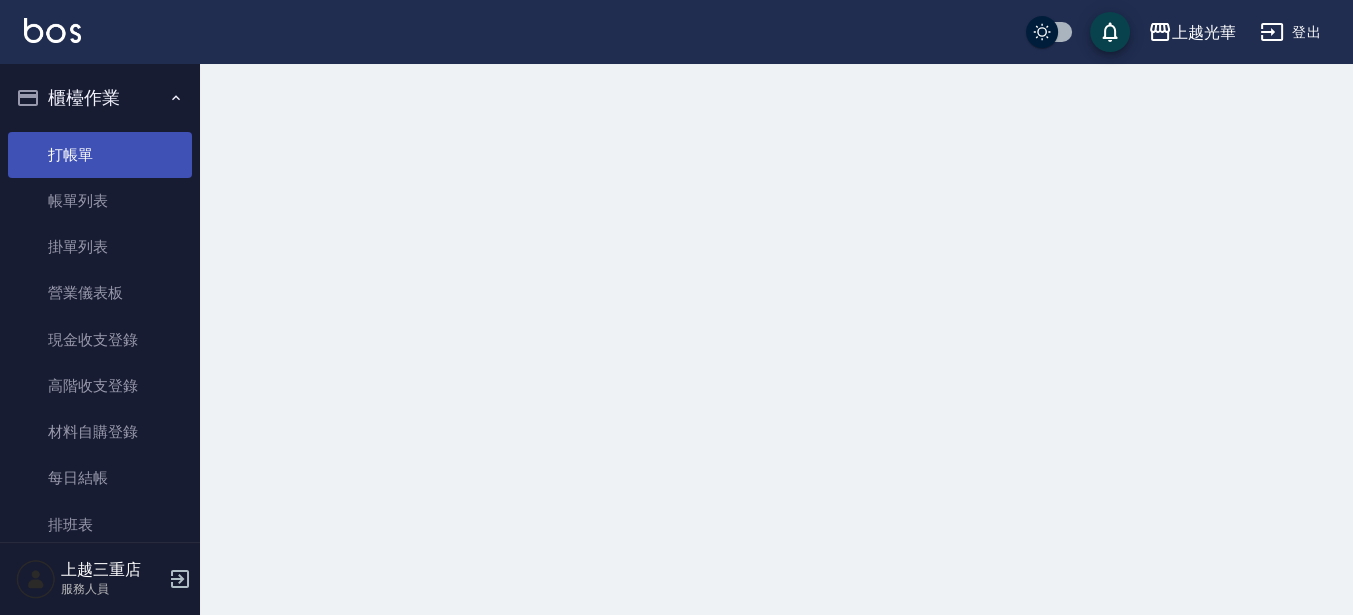 scroll, scrollTop: 0, scrollLeft: 0, axis: both 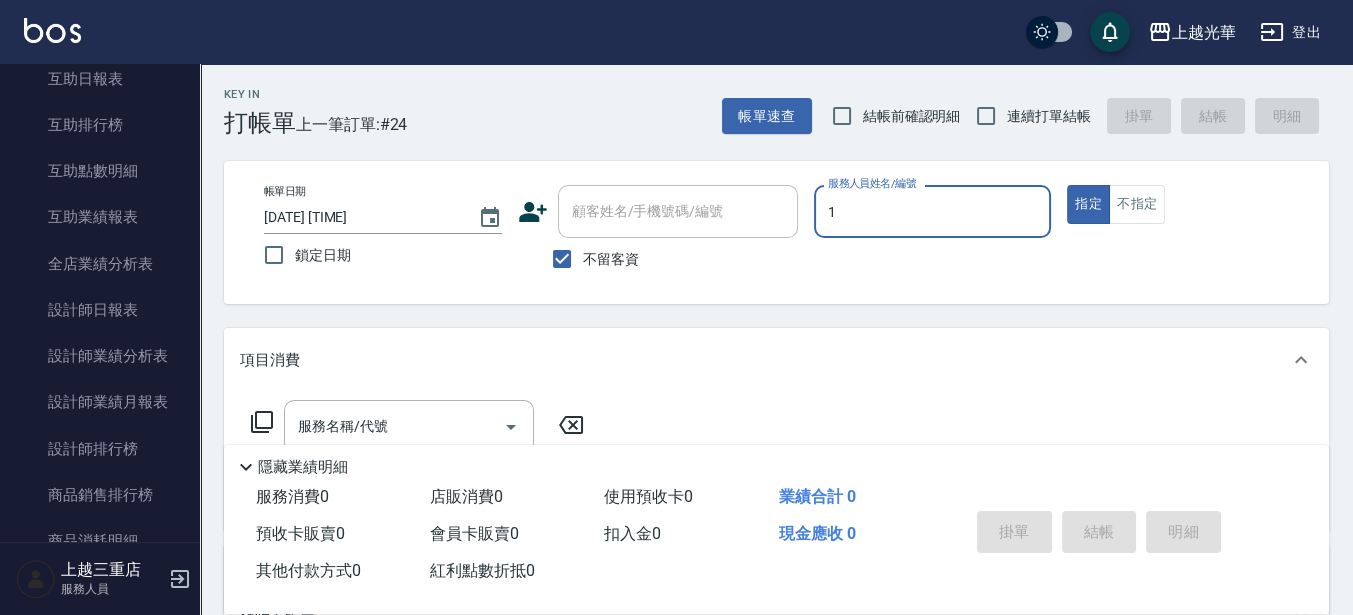 type on "1" 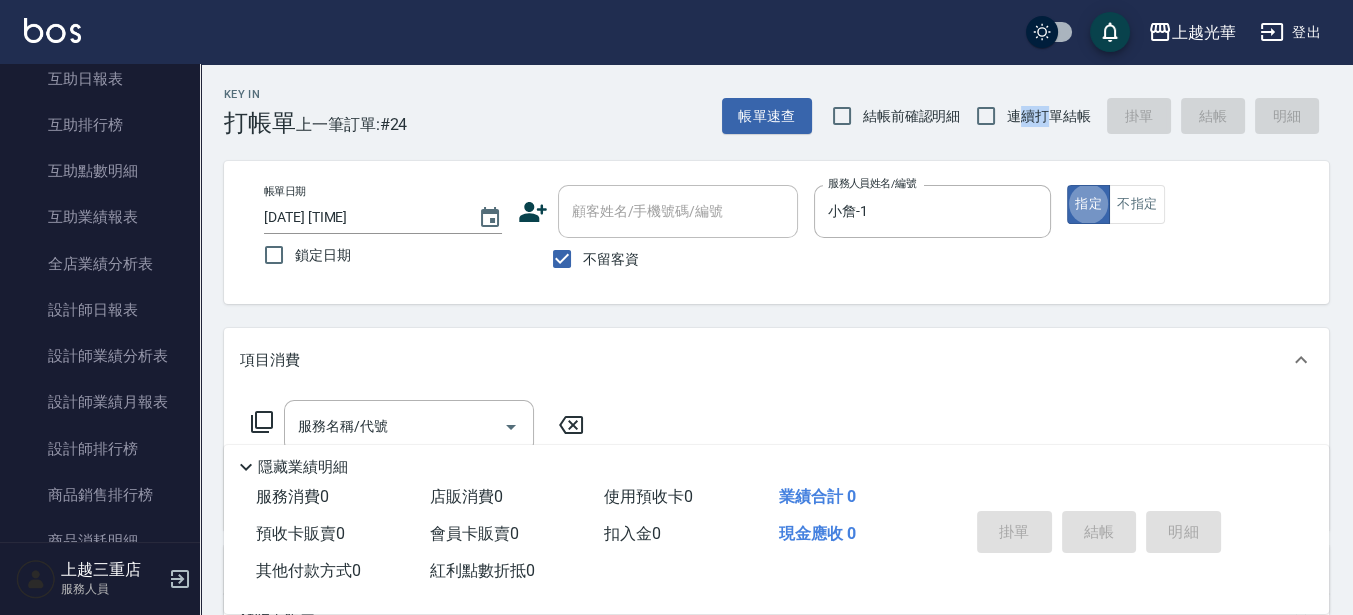 click on "連續打單結帳" at bounding box center (1049, 116) 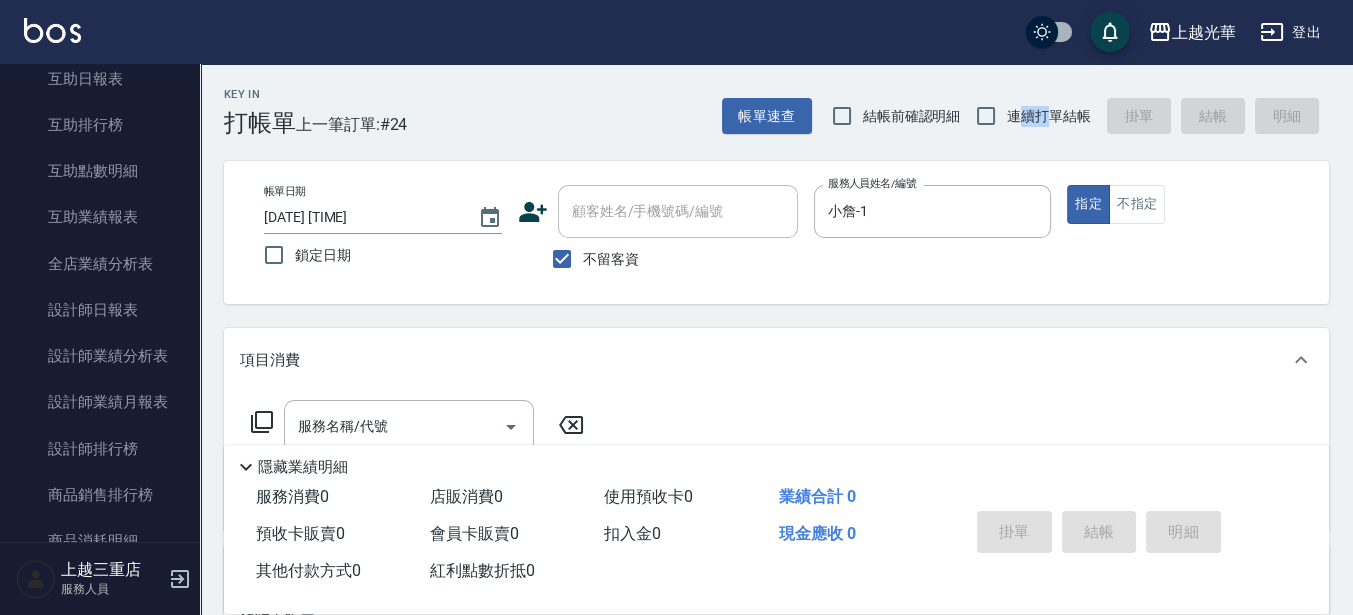 click on "連續打單結帳" at bounding box center (1028, 116) 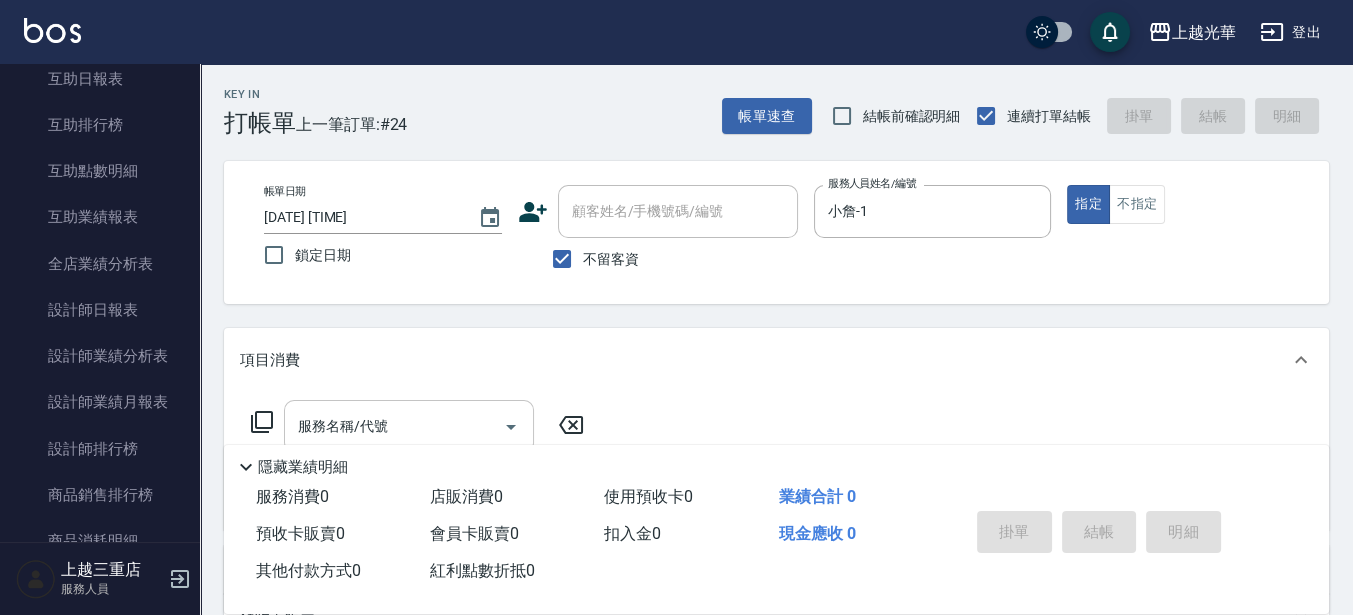 click on "Key In 打帳單 上一筆訂單:#24 帳單速查 結帳前確認明細 連續打單結帳 掛單 結帳 明細 帳單日期 [DATE] [TIME] 鎖定日期 顧客姓名/手機號碼/編號 顧客姓名/手機號碼/編號 不留客資 服務人員姓名/編號 小詹-1 服務人員姓名/編號 指定 不指定 項目消費 服務名稱/代號 服務名稱/代號 店販銷售 服務人員姓名/編號 服務人員姓名/編號 商品代號/名稱 商品代號/名稱 預收卡販賣 卡券名稱/代號 卡券名稱/代號 其他付款方式 其他付款方式 其他付款方式 備註及來源 備註 備註 訂單來源 ​ 訂單來源 隱藏業績明細 服務消費  0 店販消費  0 使用預收卡  0 業績合計   0 預收卡販賣  0 會員卡販賣  0 扣入金  0 現金應收   0 其他付款方式  0 紅利點數折抵  0 掛單 結帳 明細" at bounding box center [776, 495] 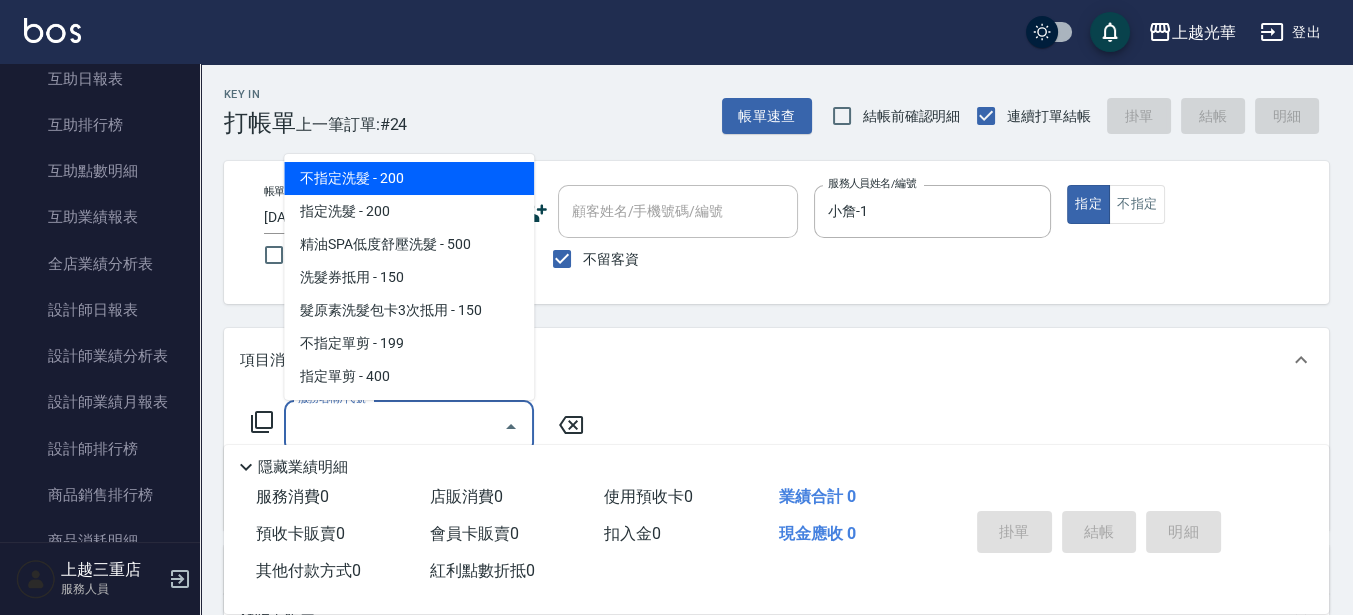 click on "服務名稱/代號" at bounding box center (394, 426) 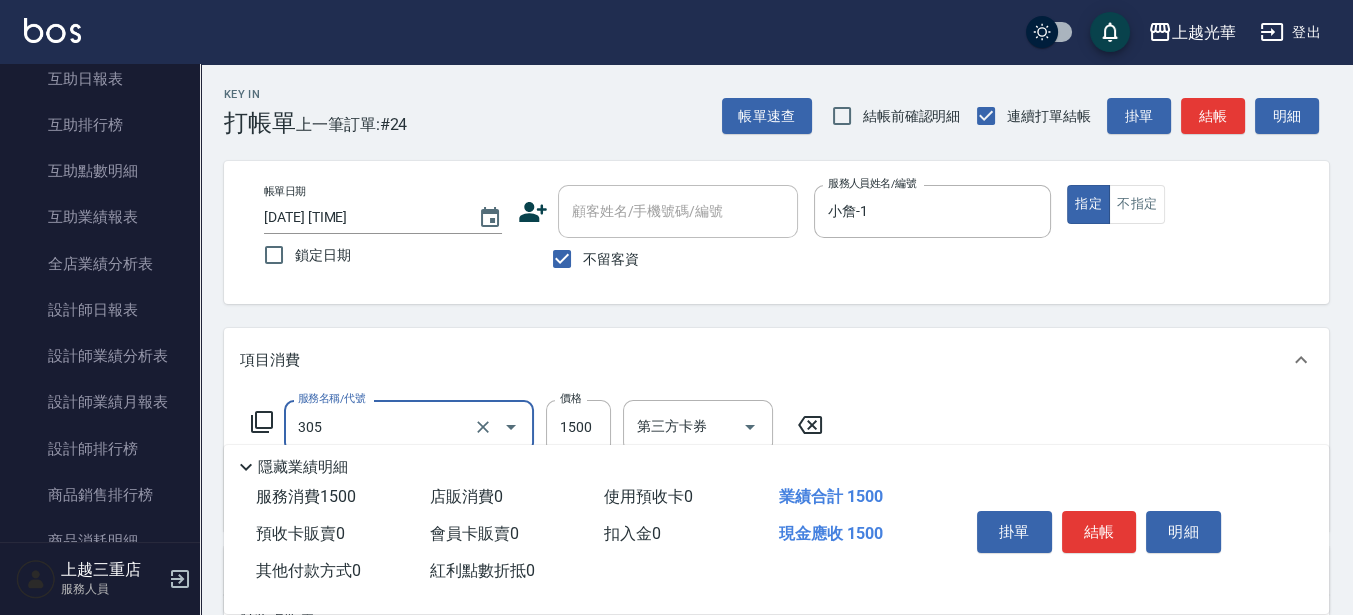 type on "設計燙髮1500(305)" 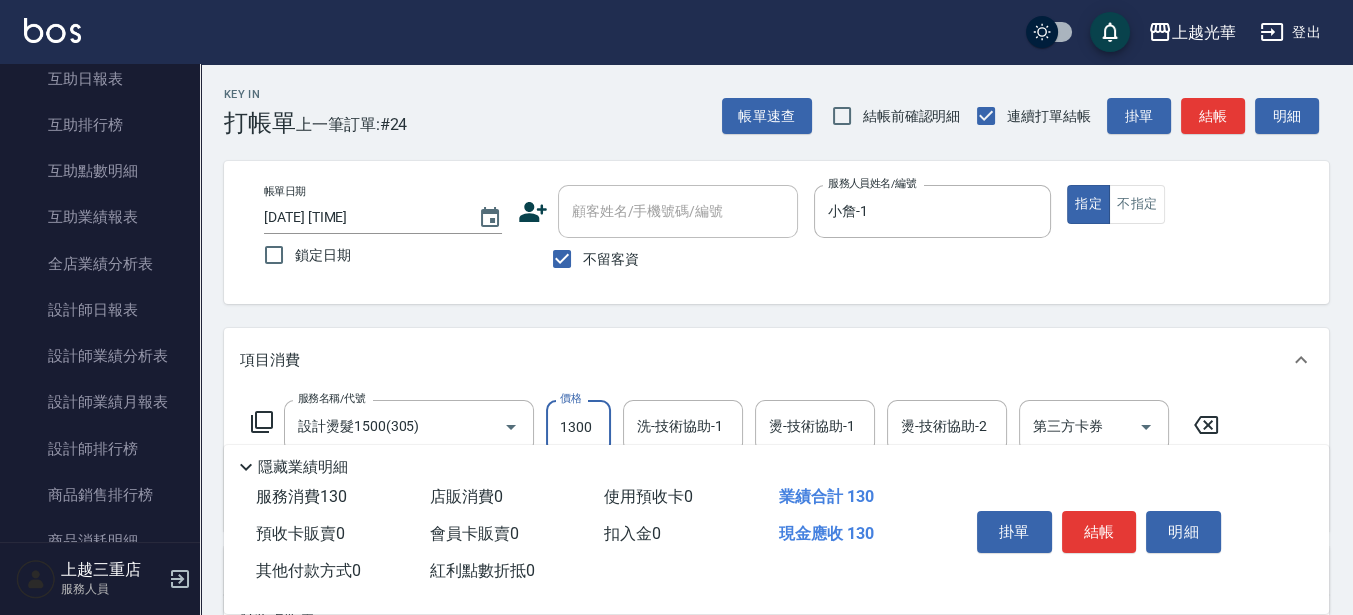 type on "1300" 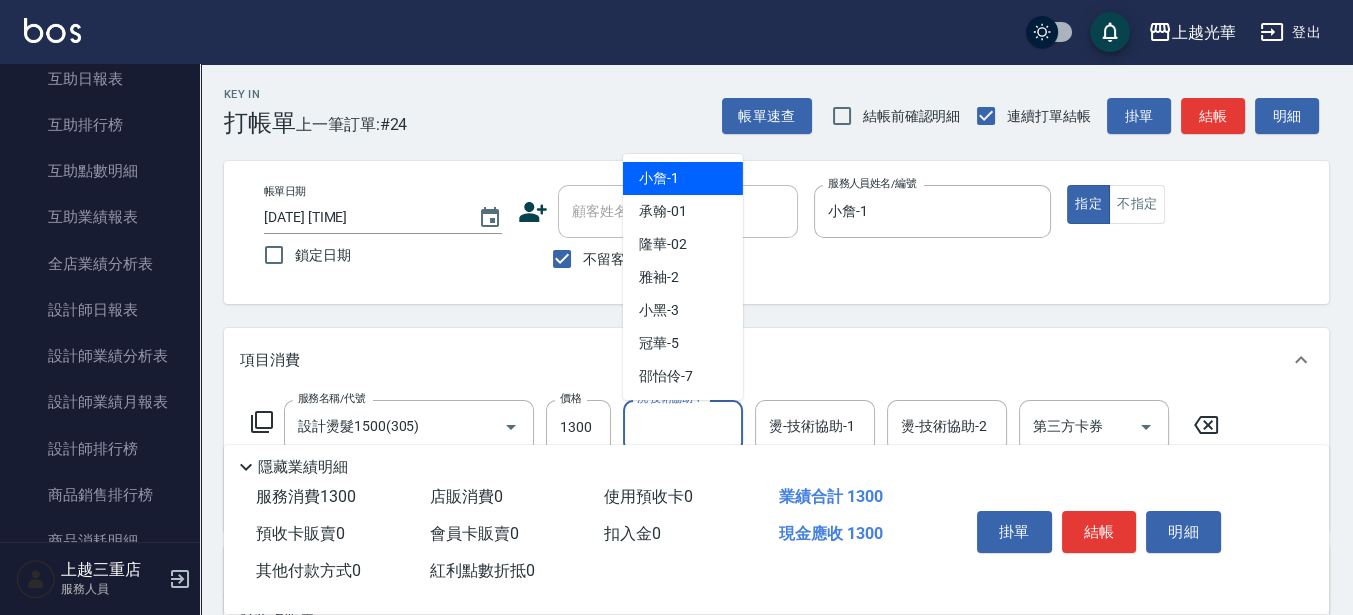 click on "洗-技術協助-1 洗-技術協助-1" at bounding box center [683, 426] 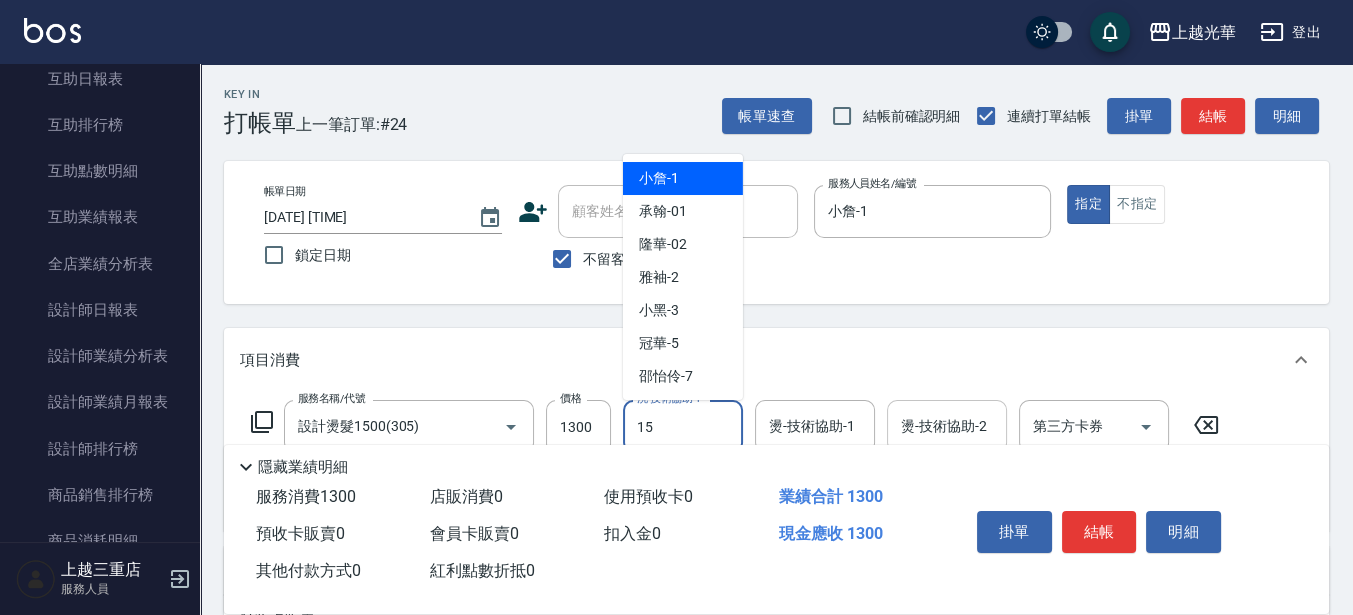 type on "[NAME]-[NUMBER]" 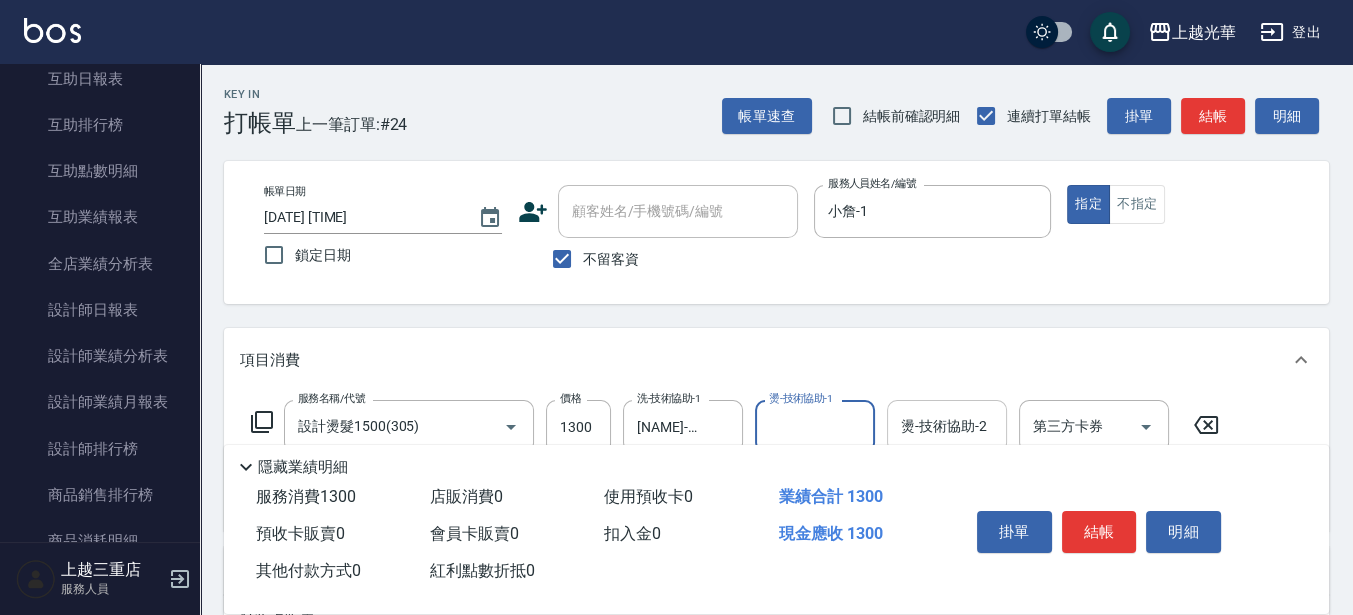 click on "燙-技術協助-2" at bounding box center [947, 426] 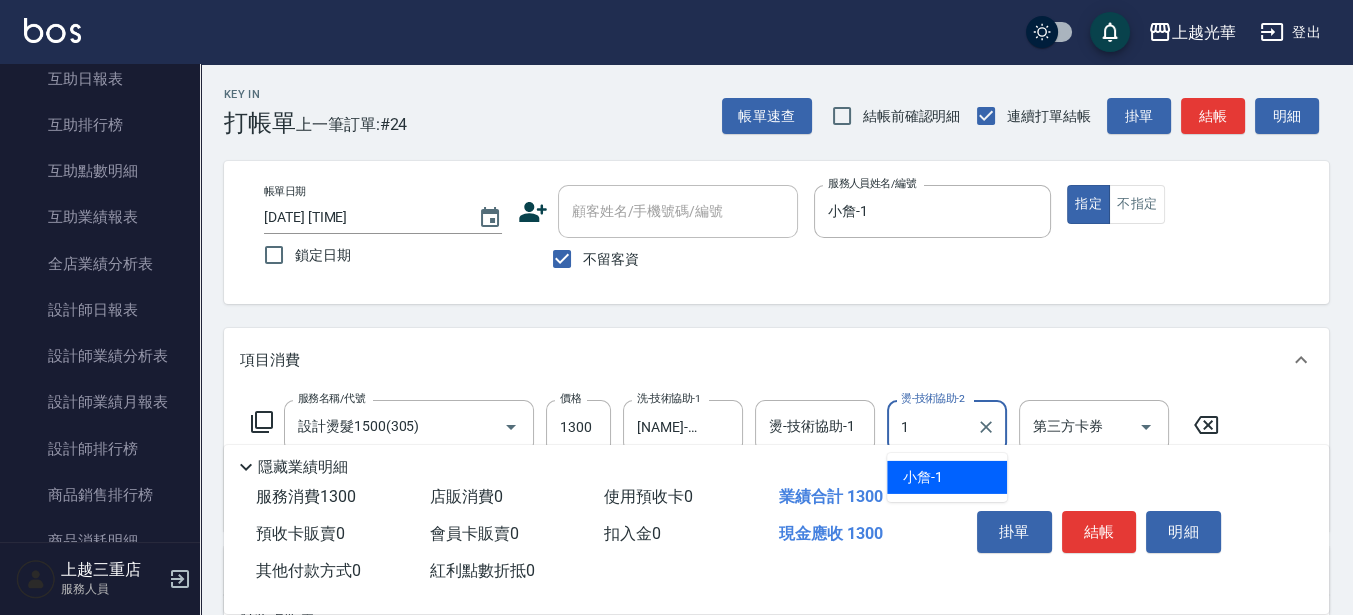 type on "小詹-1" 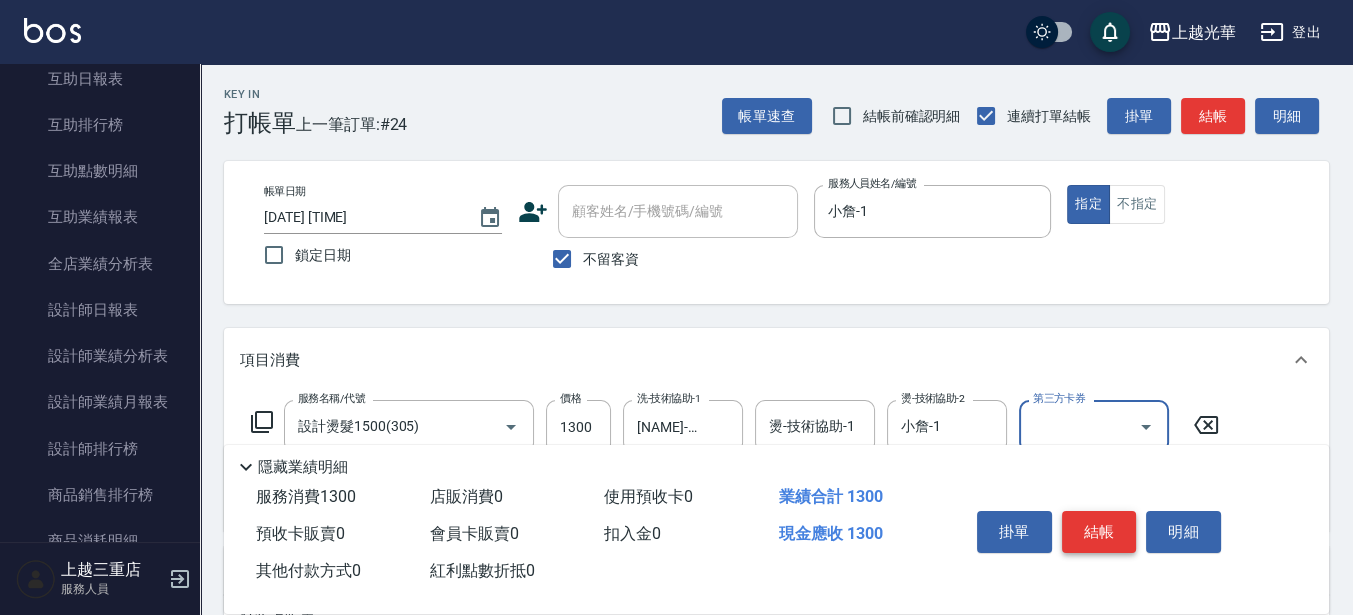 click on "結帳" at bounding box center (1099, 532) 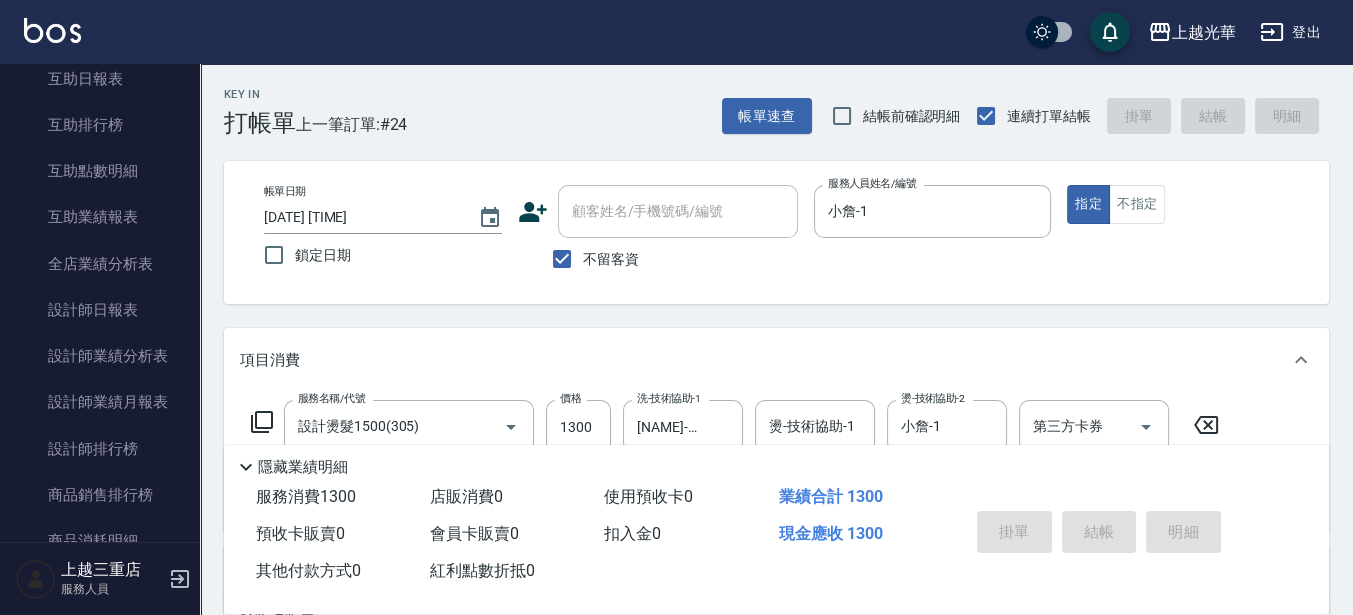 type on "2025/08/07 19:01" 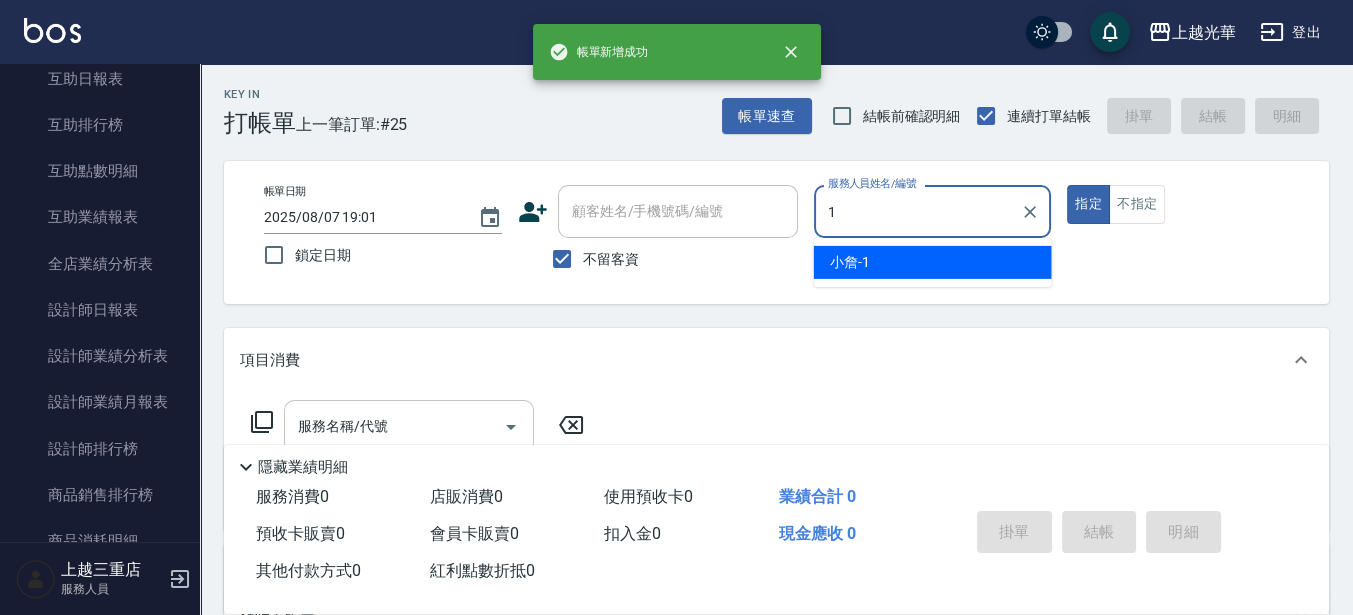 type on "小詹-1" 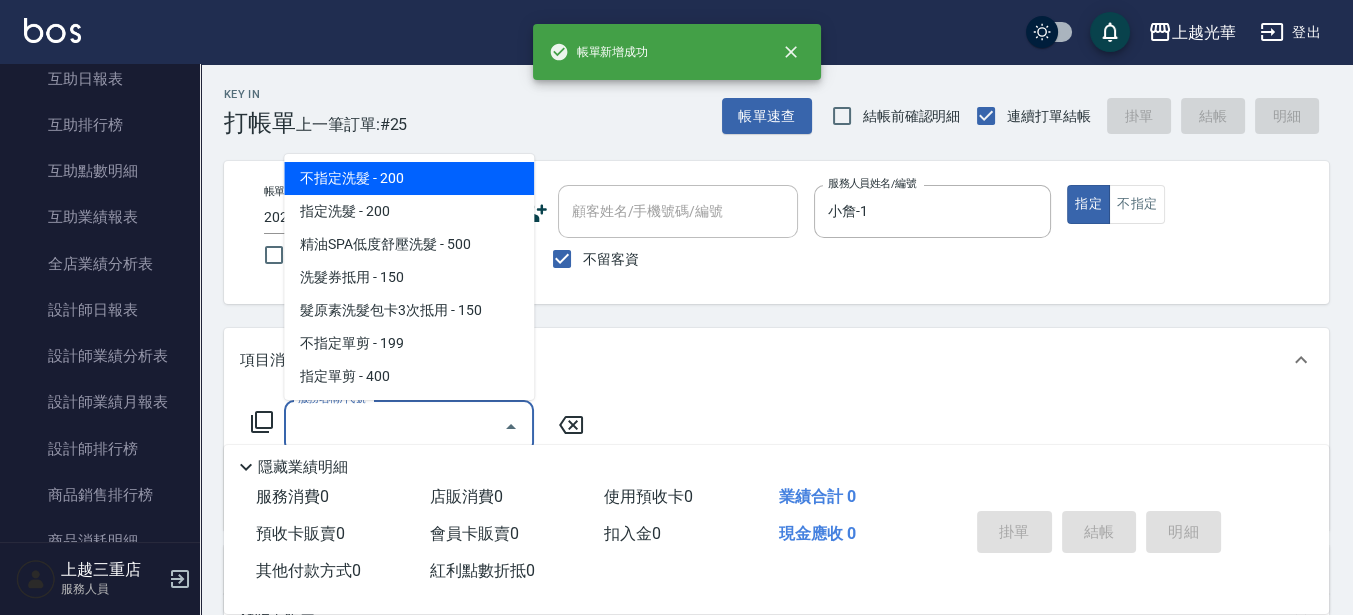click on "服務名稱/代號" at bounding box center [394, 426] 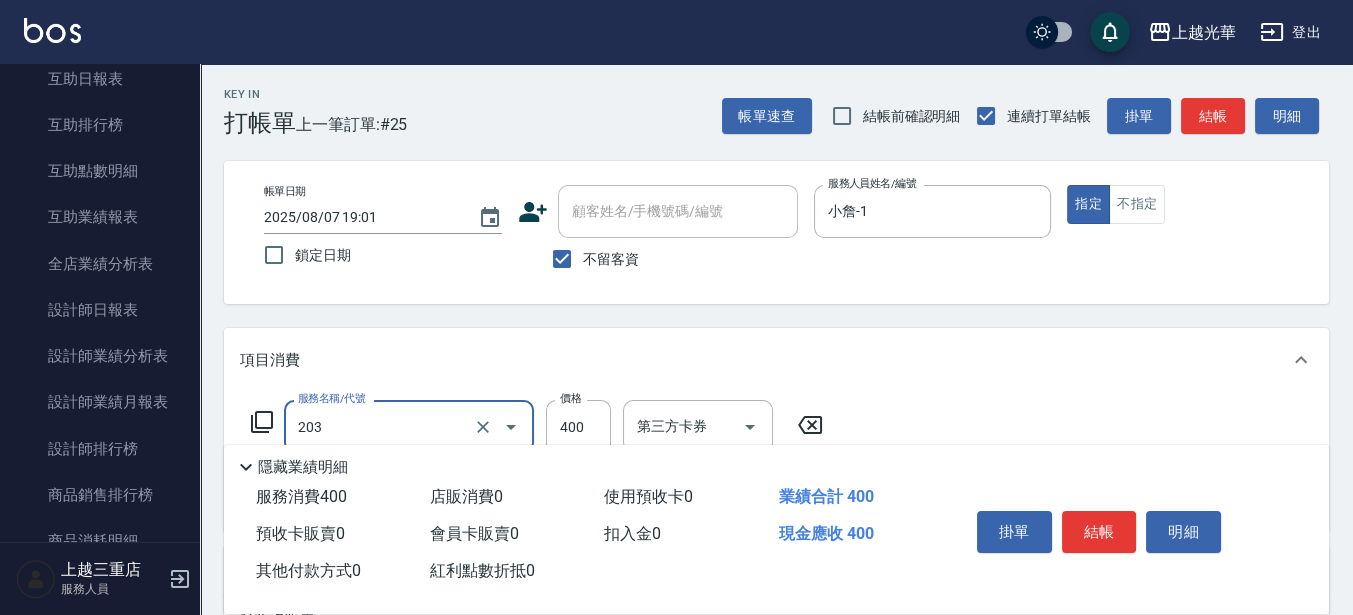 type on "指定單剪(203)" 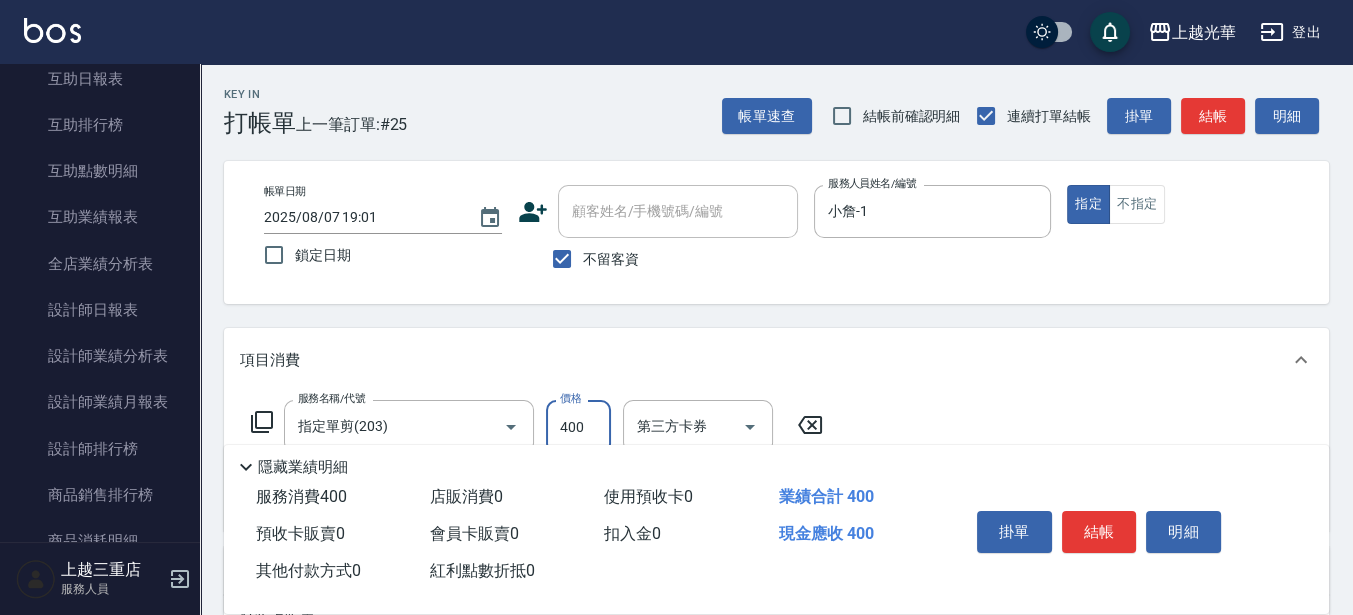 click on "400" at bounding box center [578, 427] 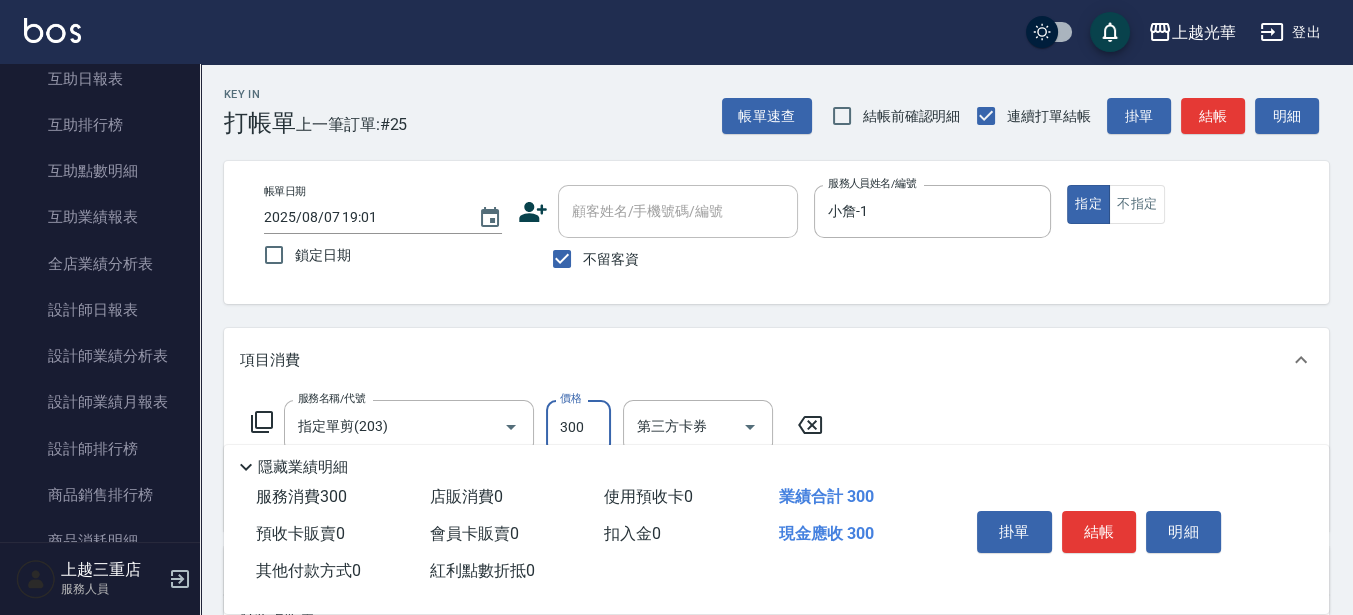 type on "300" 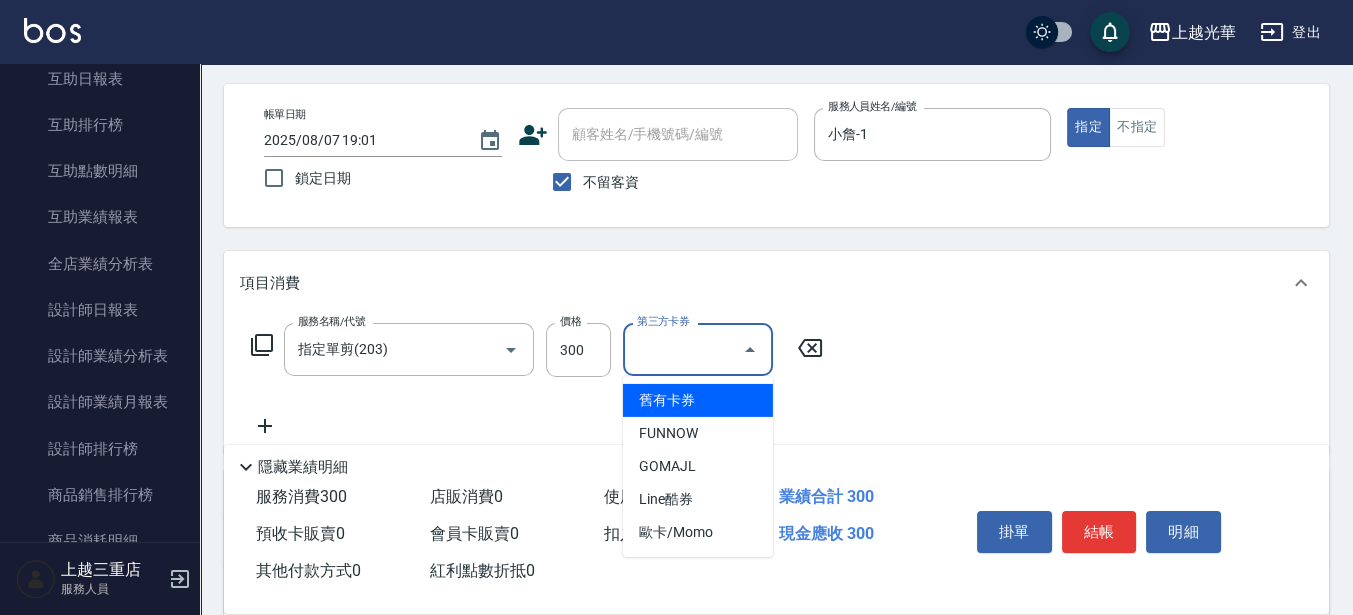 scroll, scrollTop: 125, scrollLeft: 0, axis: vertical 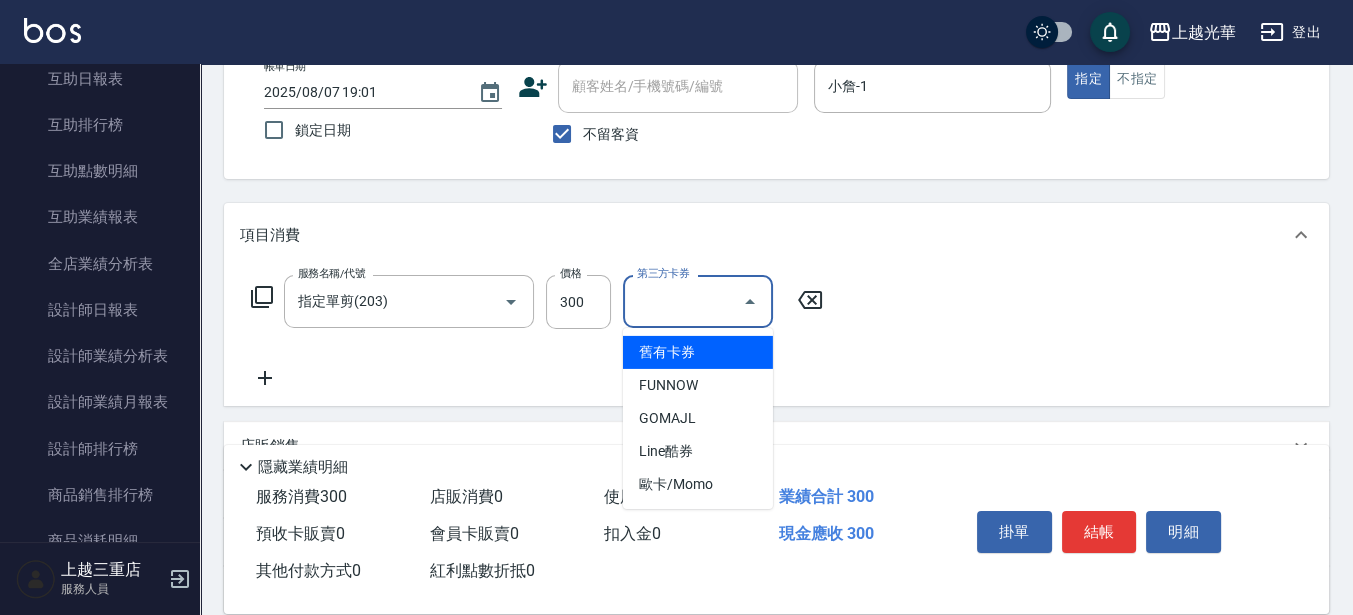 click 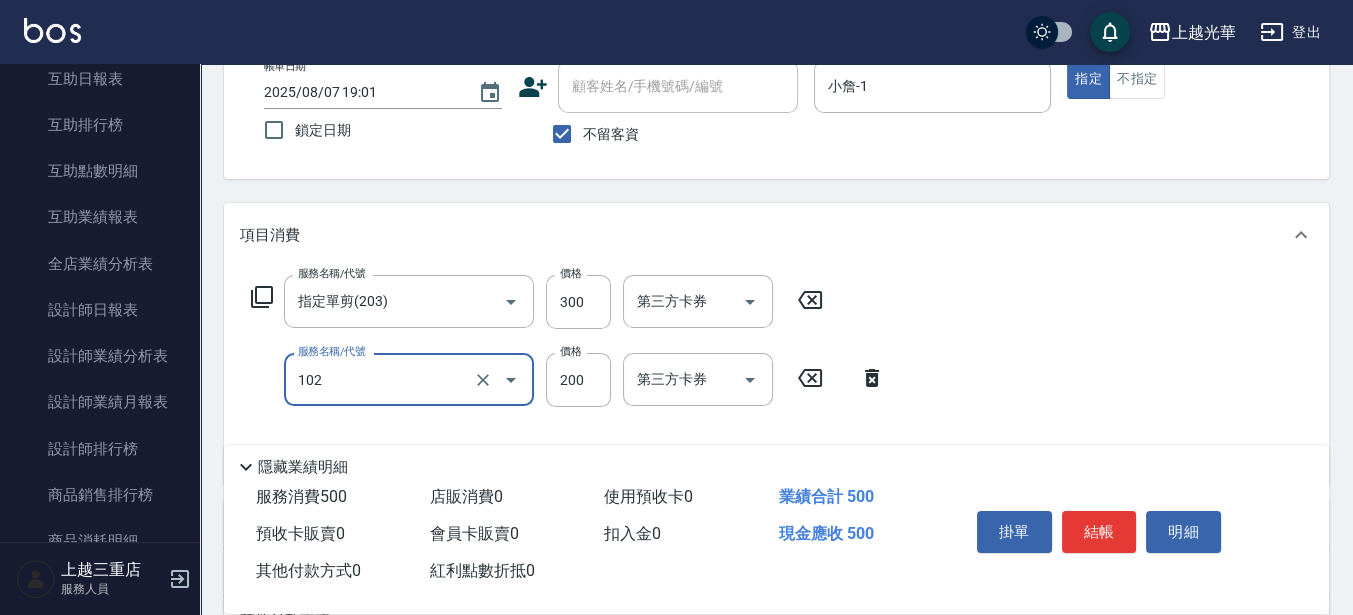 type on "指定洗髮(102)" 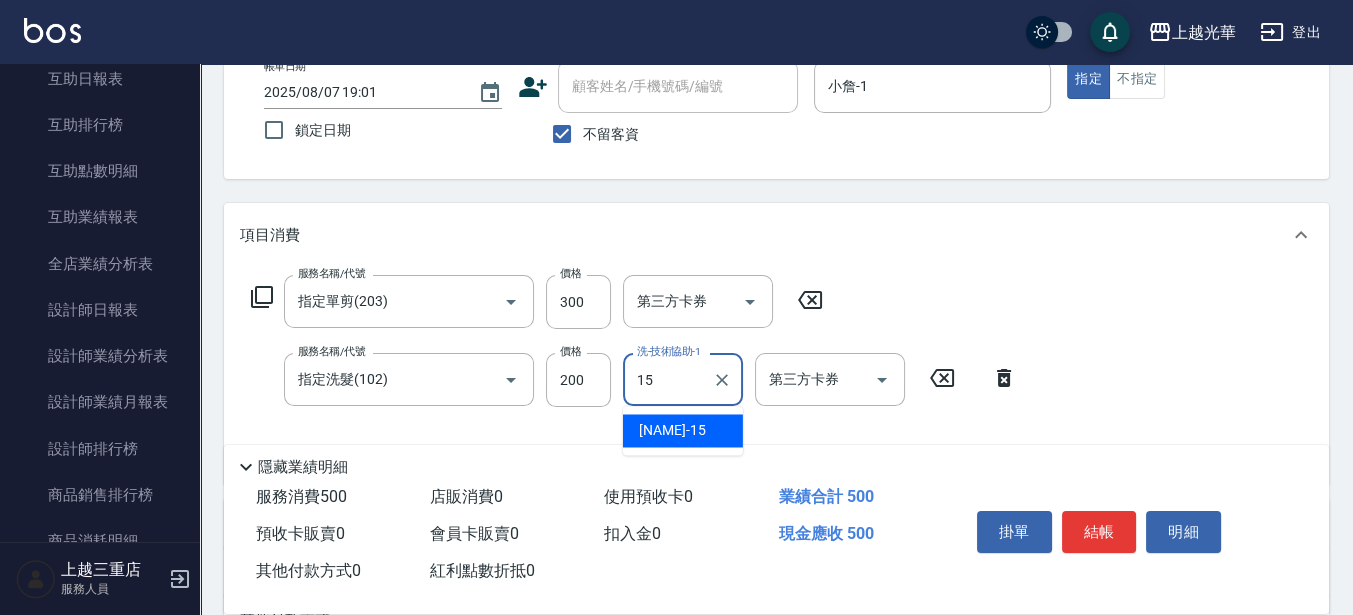 type on "[NAME]-[NUMBER]" 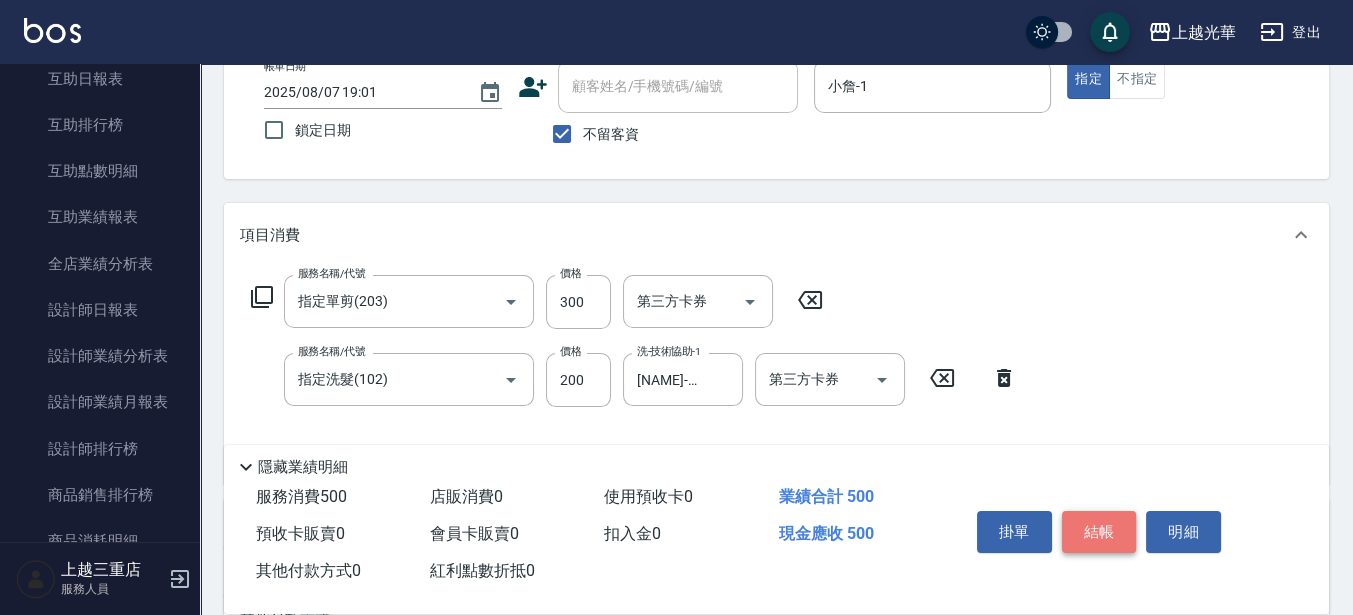click on "結帳" at bounding box center (1099, 532) 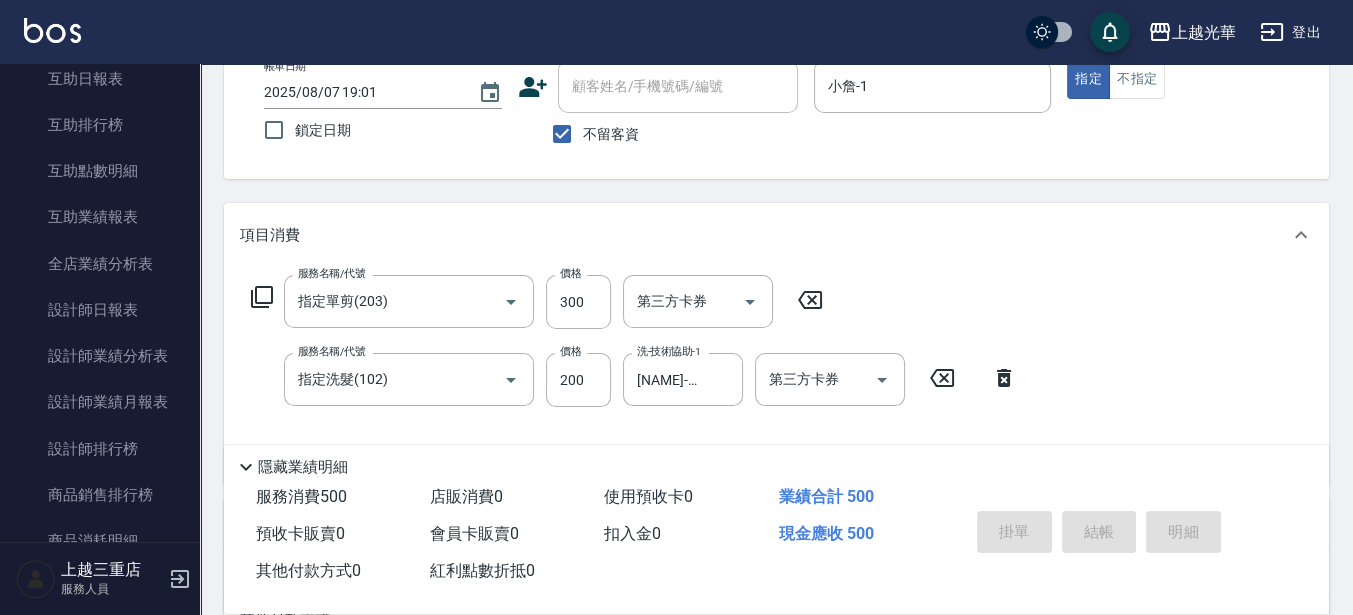 type 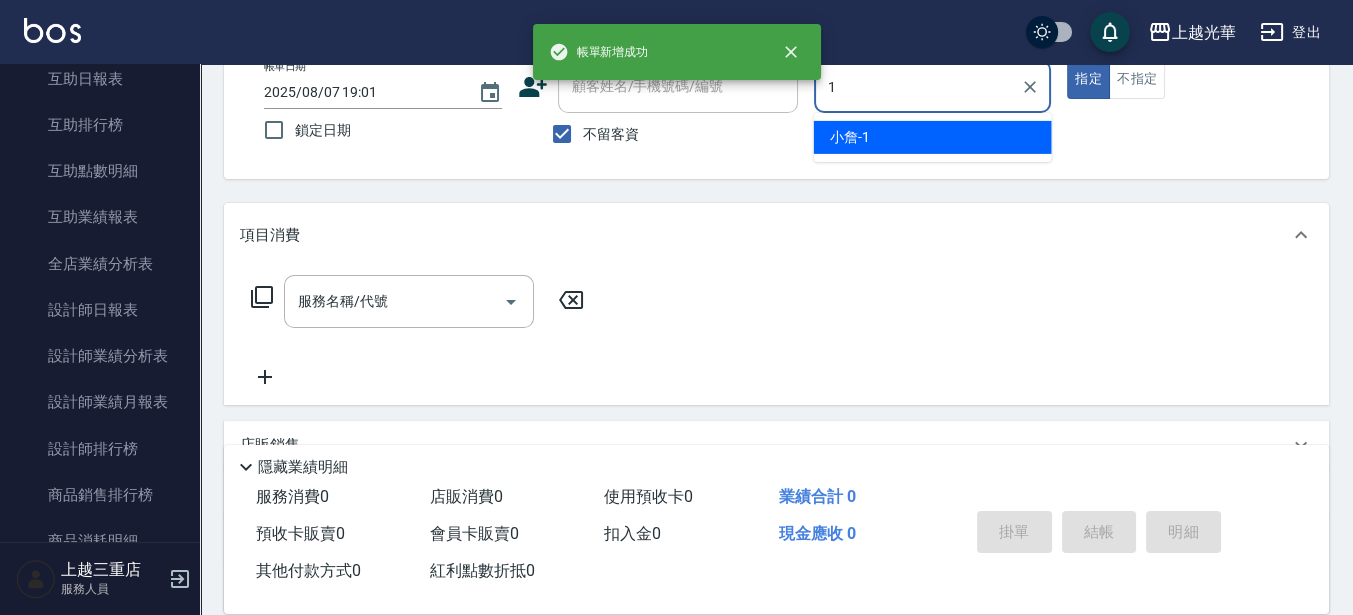 type on "小詹-1" 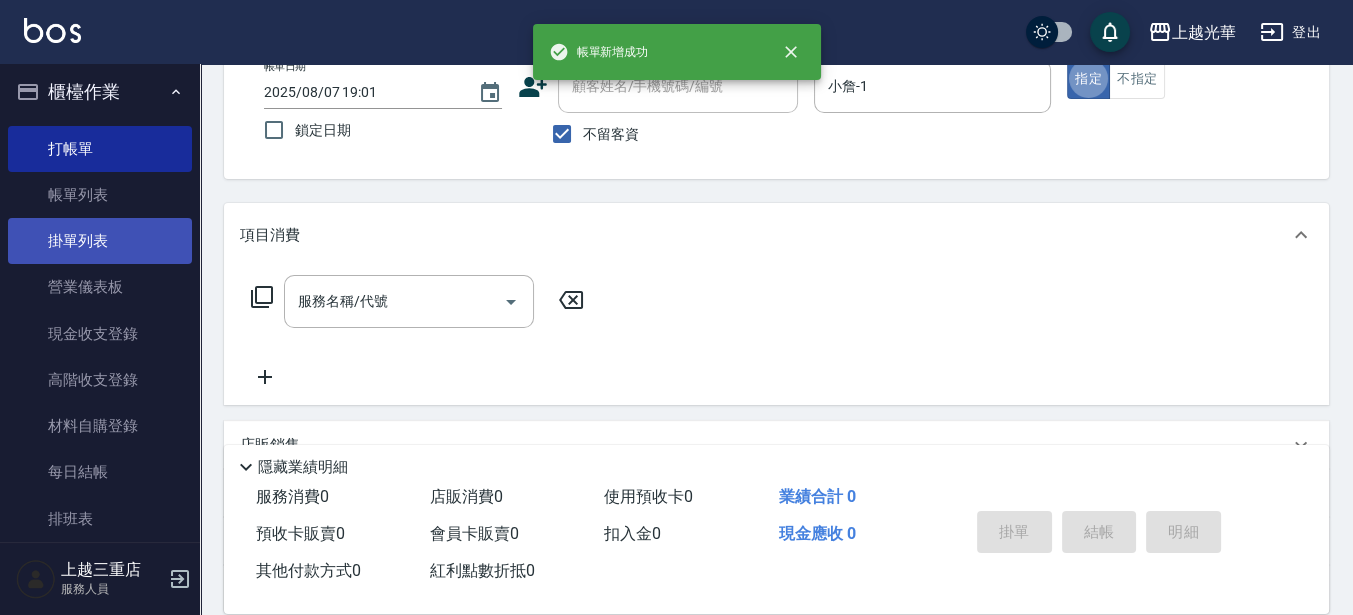 scroll, scrollTop: 0, scrollLeft: 0, axis: both 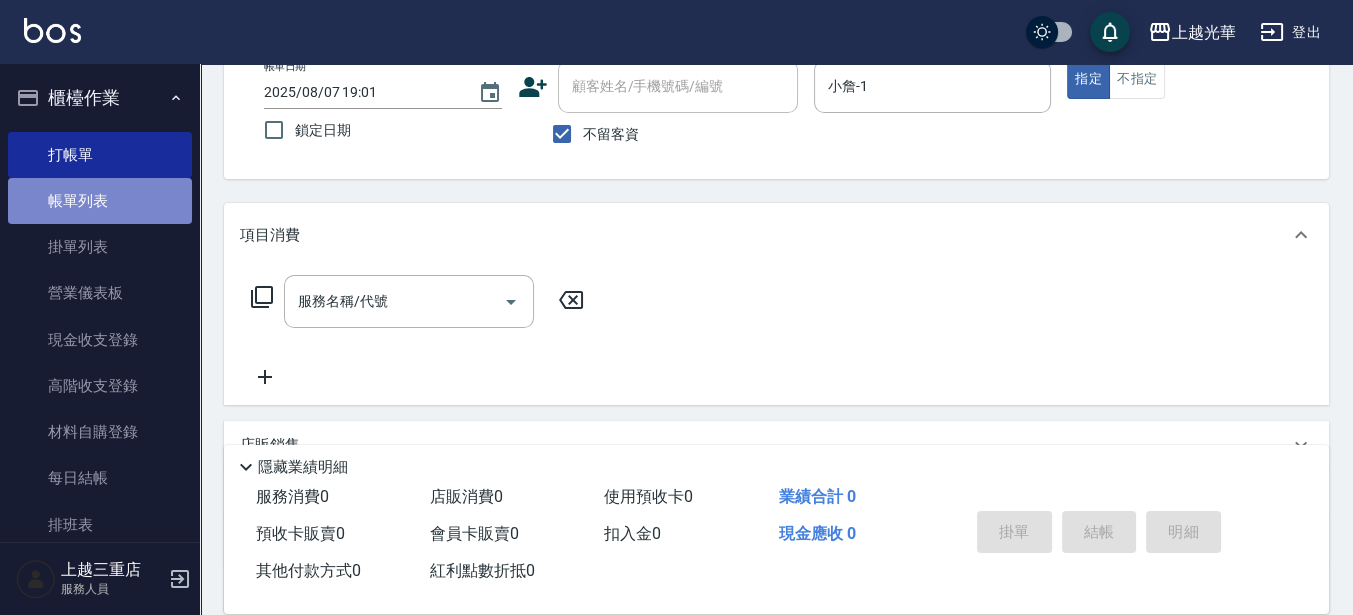 click on "帳單列表" at bounding box center (100, 201) 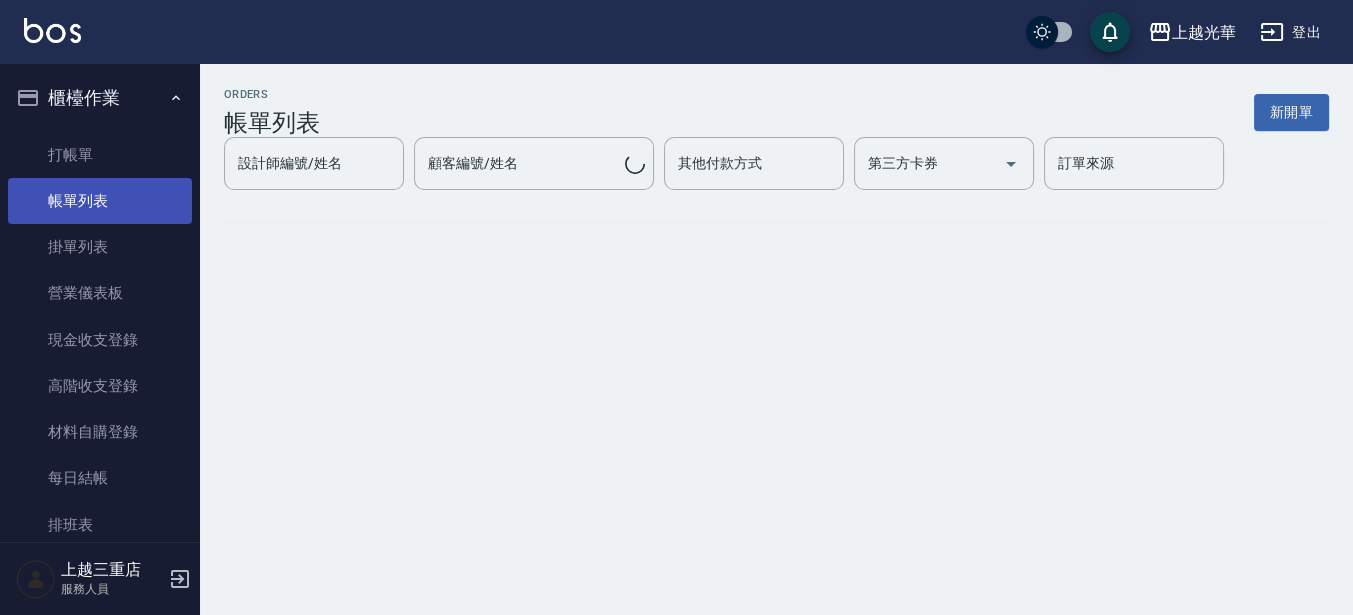 scroll, scrollTop: 0, scrollLeft: 0, axis: both 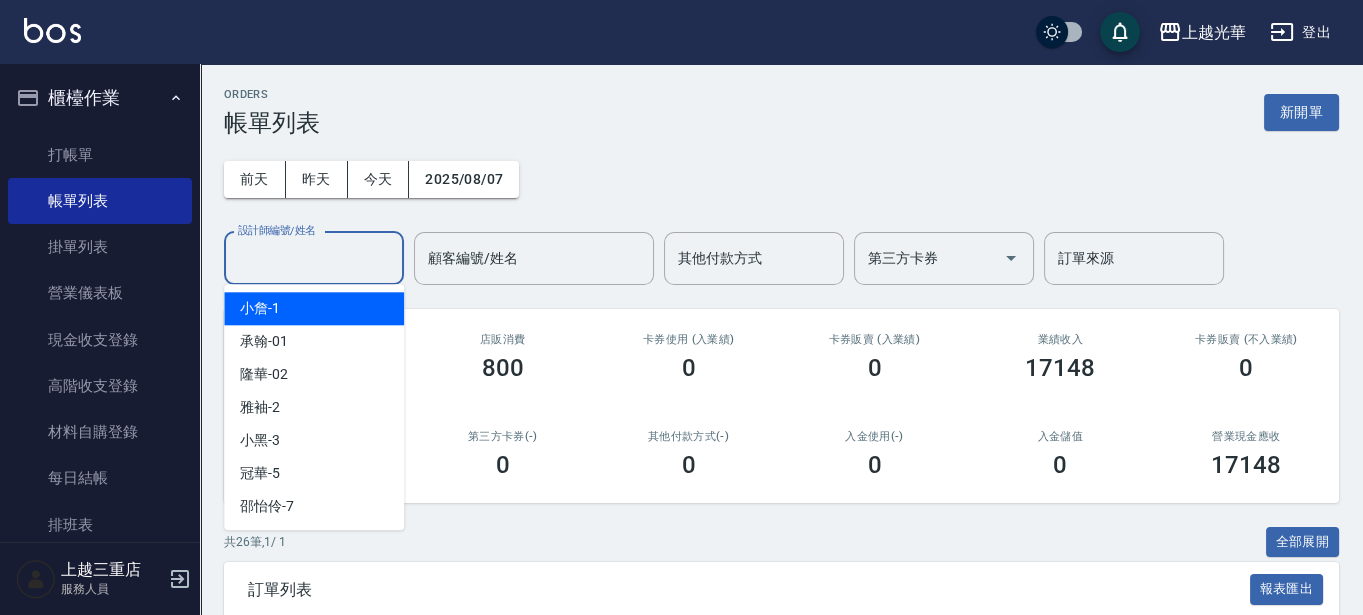 click on "設計師編號/姓名" at bounding box center (314, 258) 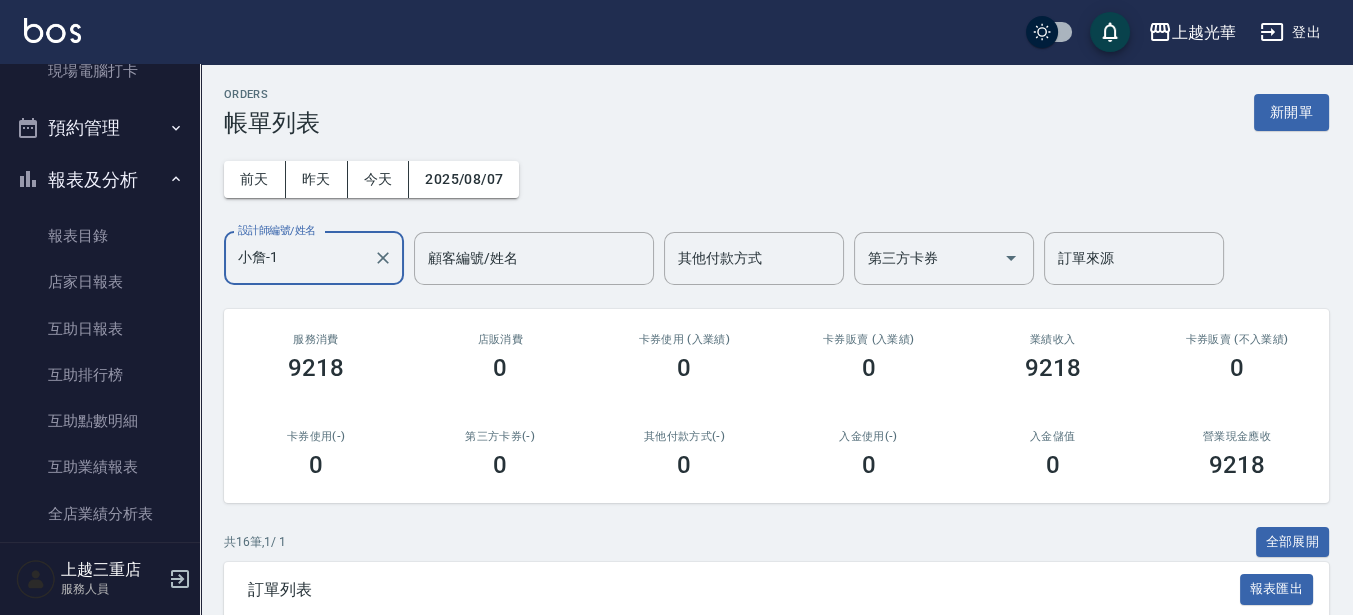 scroll, scrollTop: 750, scrollLeft: 0, axis: vertical 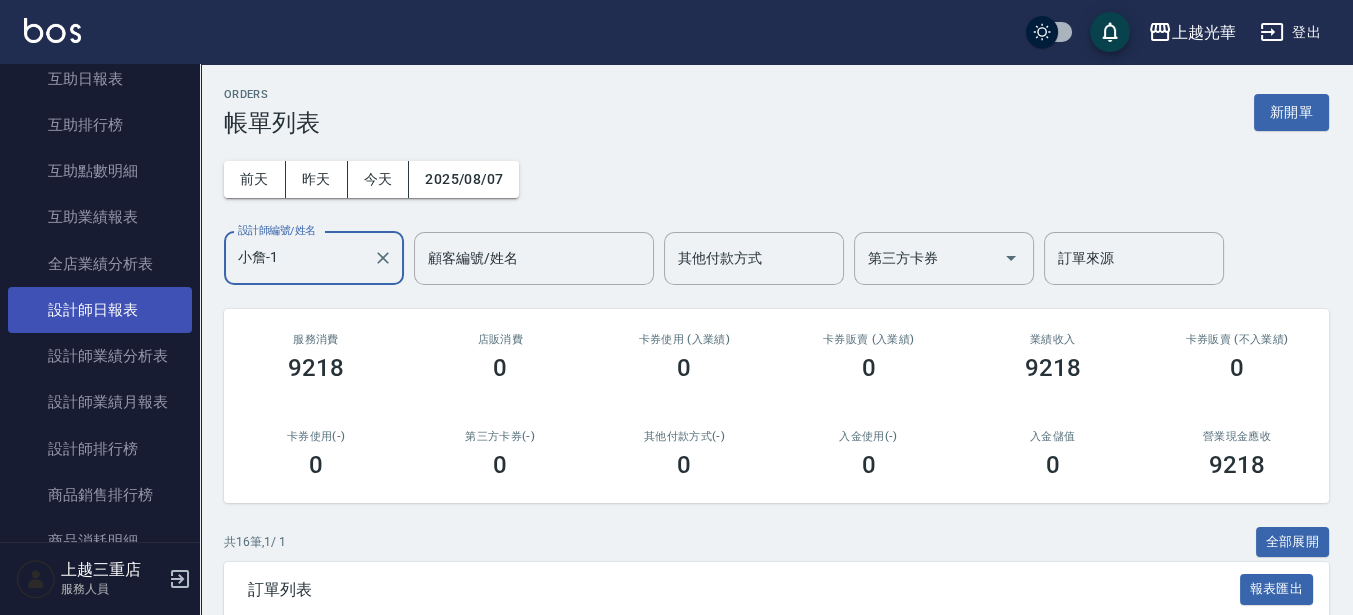 type on "小詹-1" 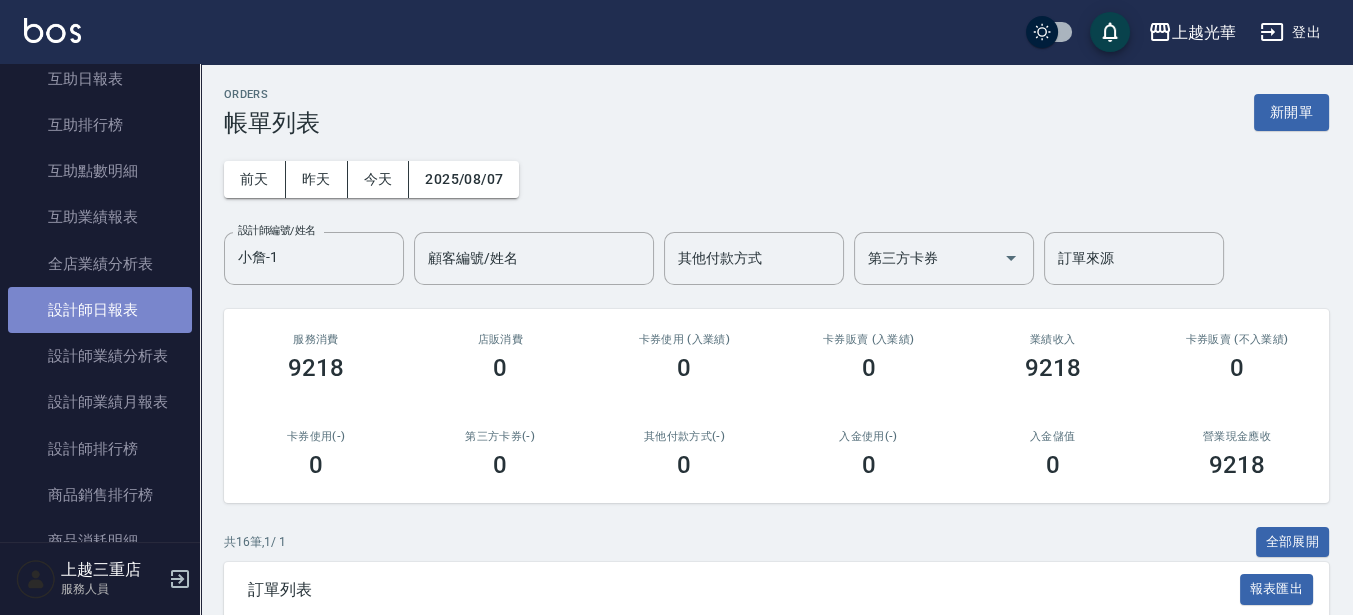 click on "設計師日報表" at bounding box center (100, 310) 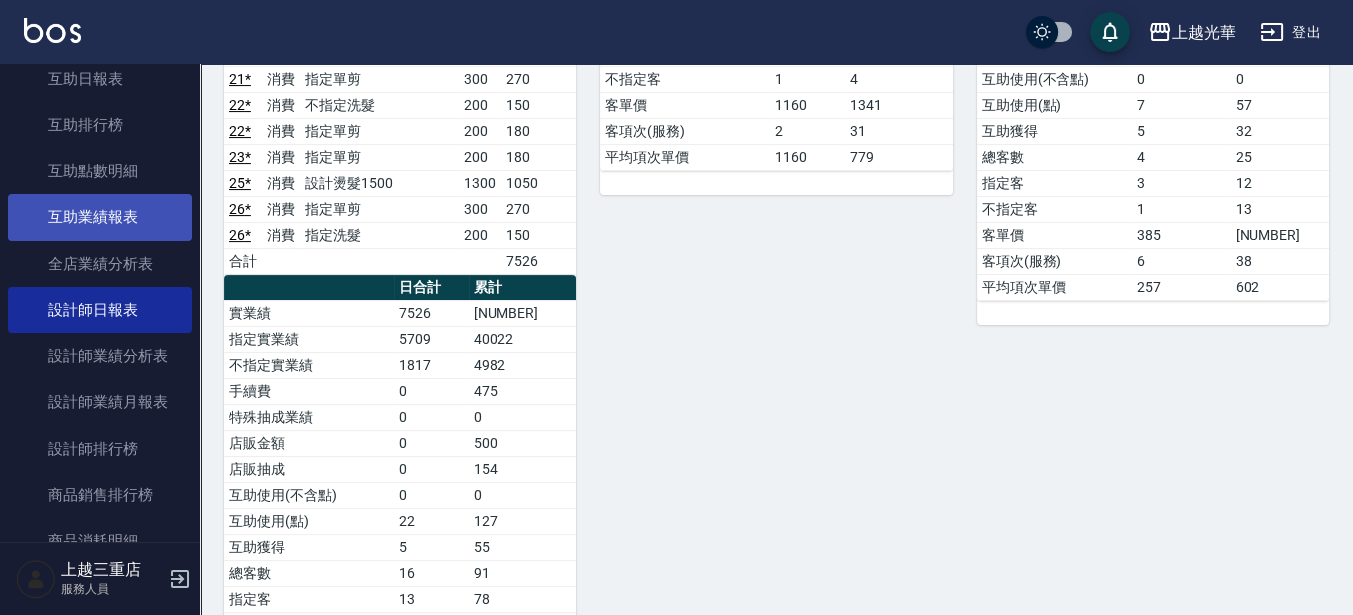 scroll, scrollTop: 625, scrollLeft: 0, axis: vertical 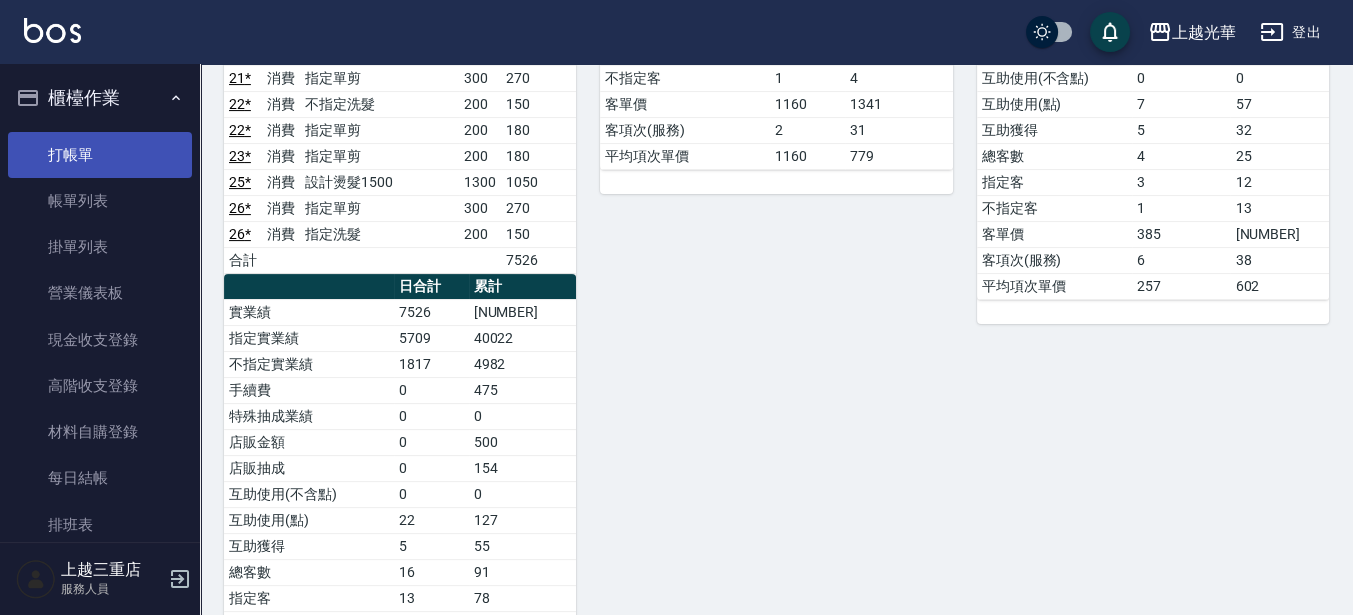 click on "打帳單" at bounding box center [100, 155] 